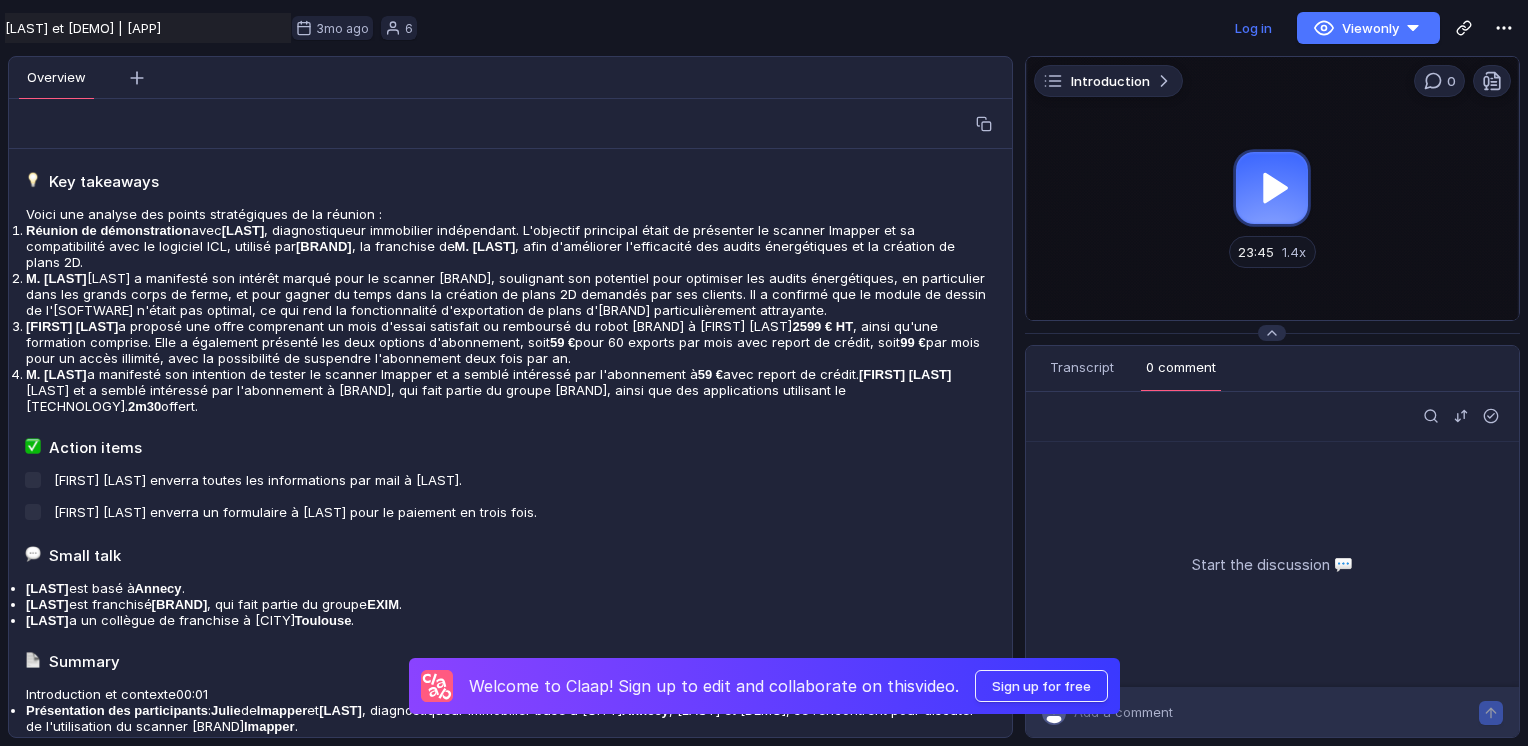 scroll, scrollTop: 0, scrollLeft: 0, axis: both 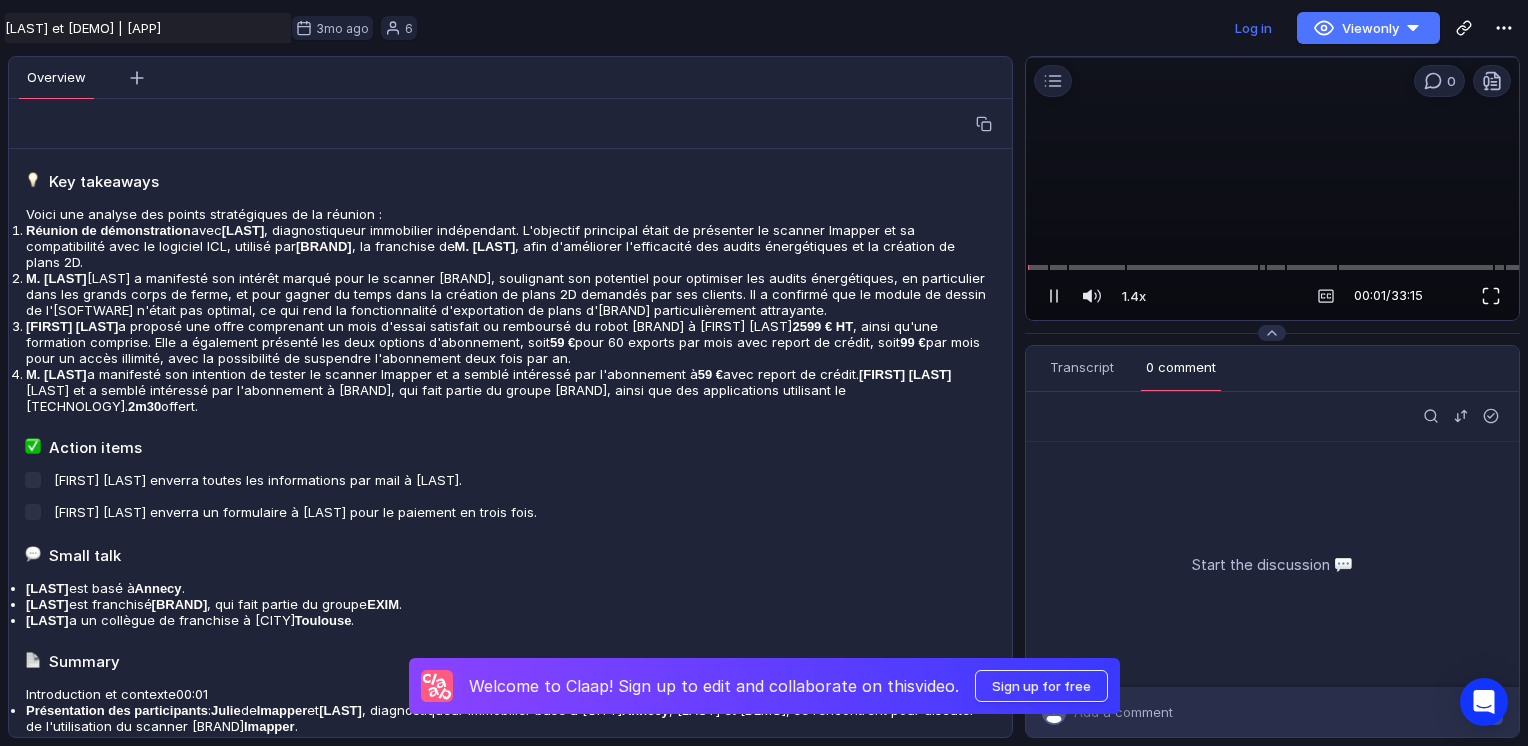click at bounding box center [1491, 296] 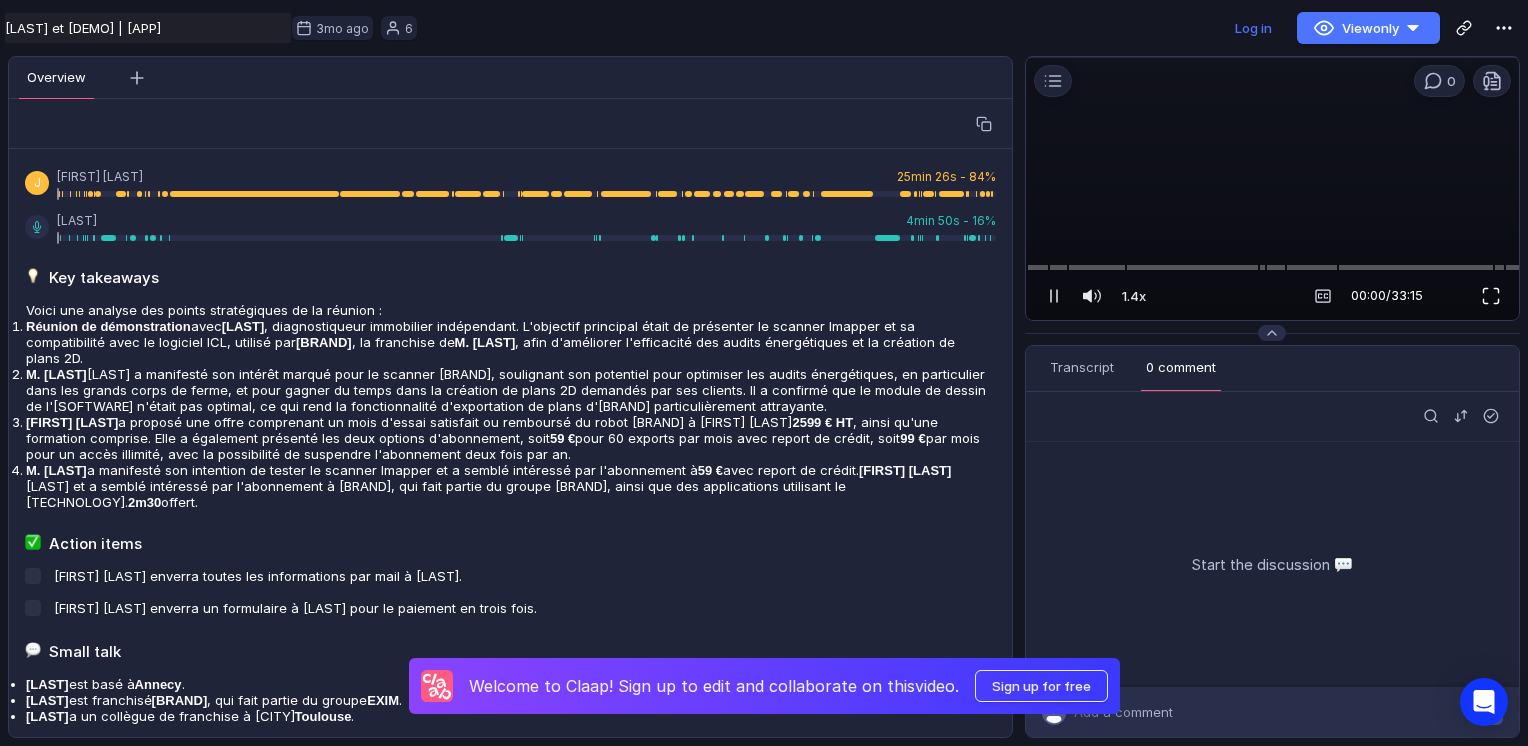 click at bounding box center [1491, 296] 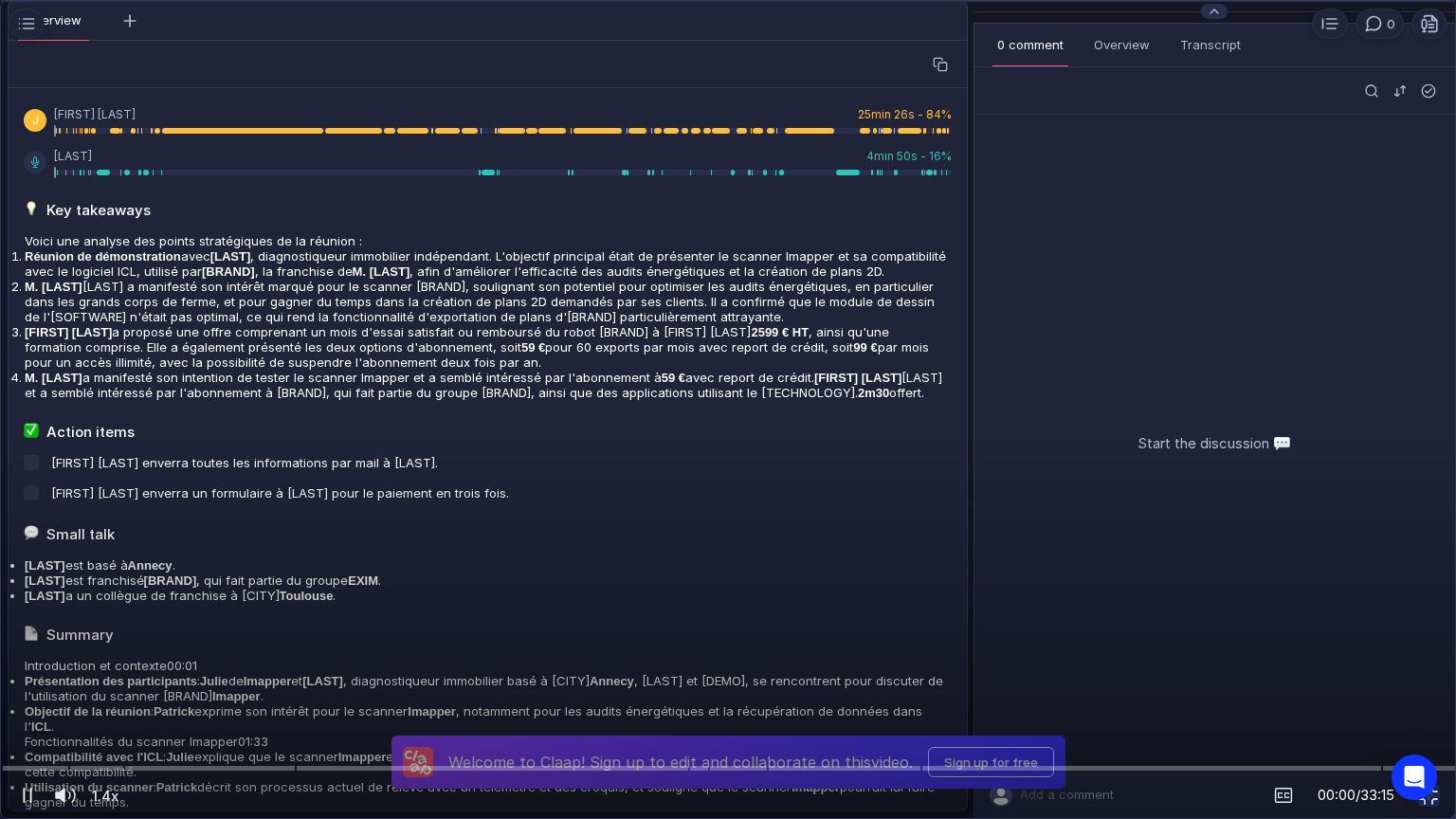 click at bounding box center [27, 795] 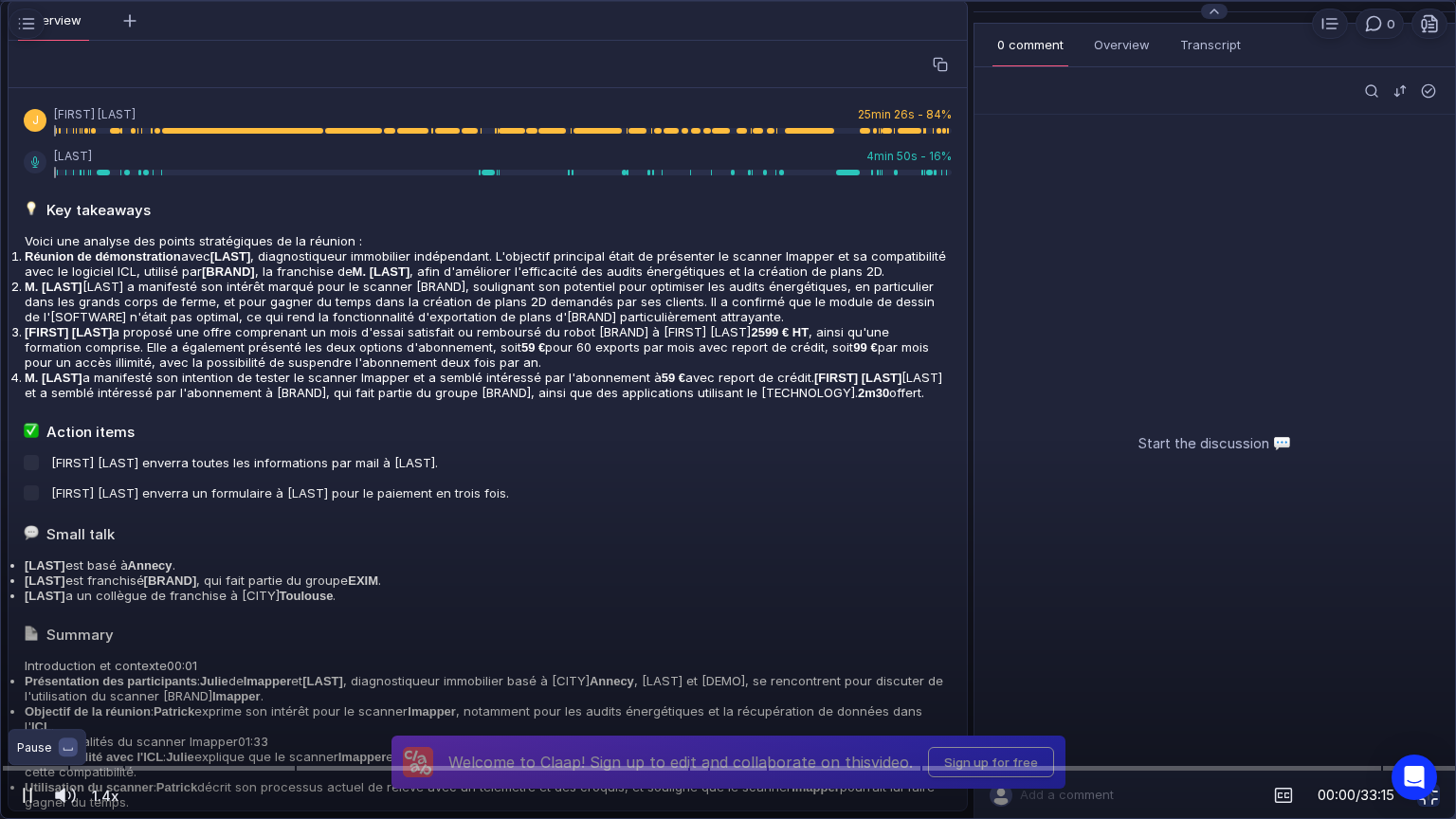 click at bounding box center (24, 795) 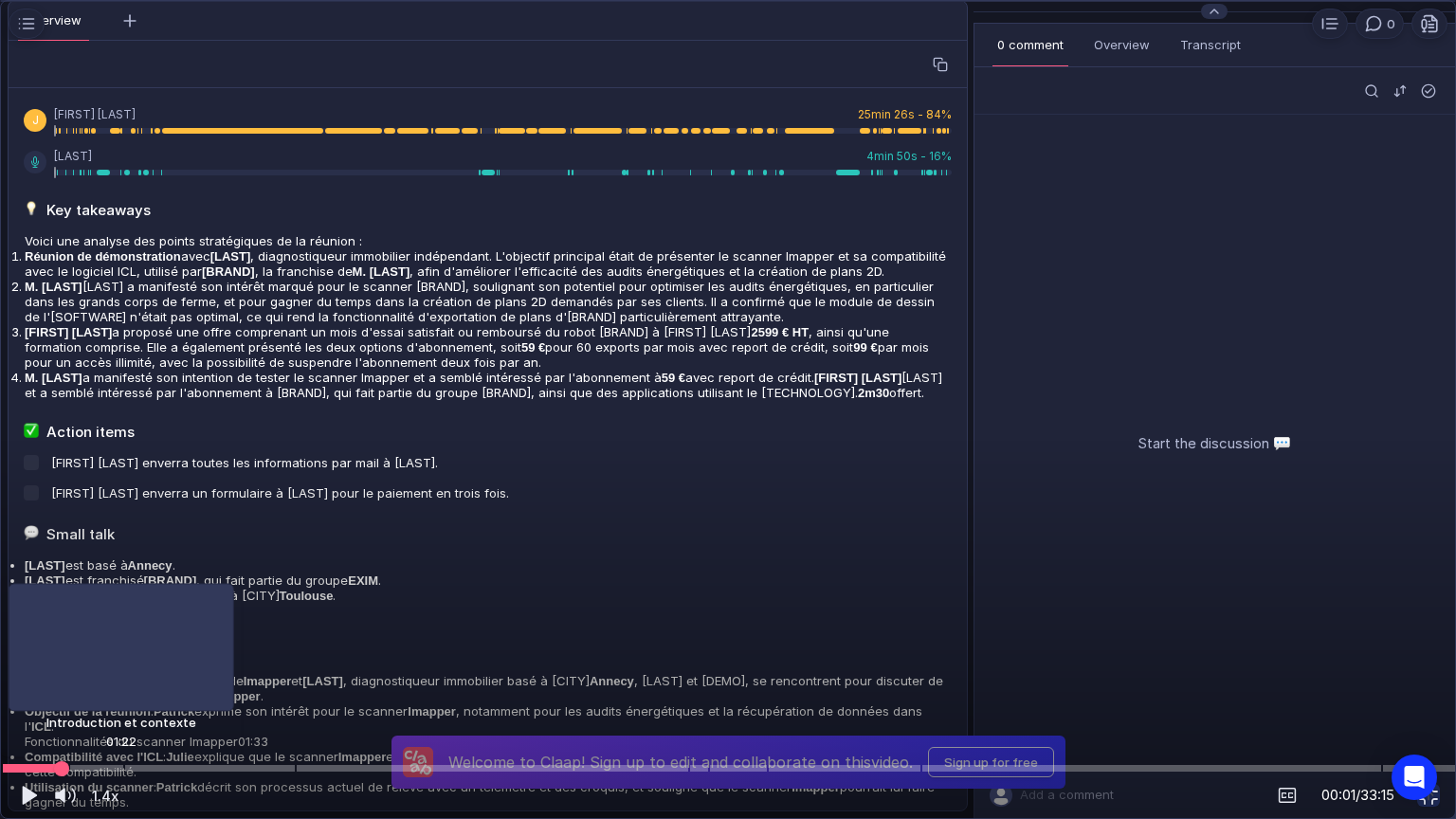 click at bounding box center (35, 769) 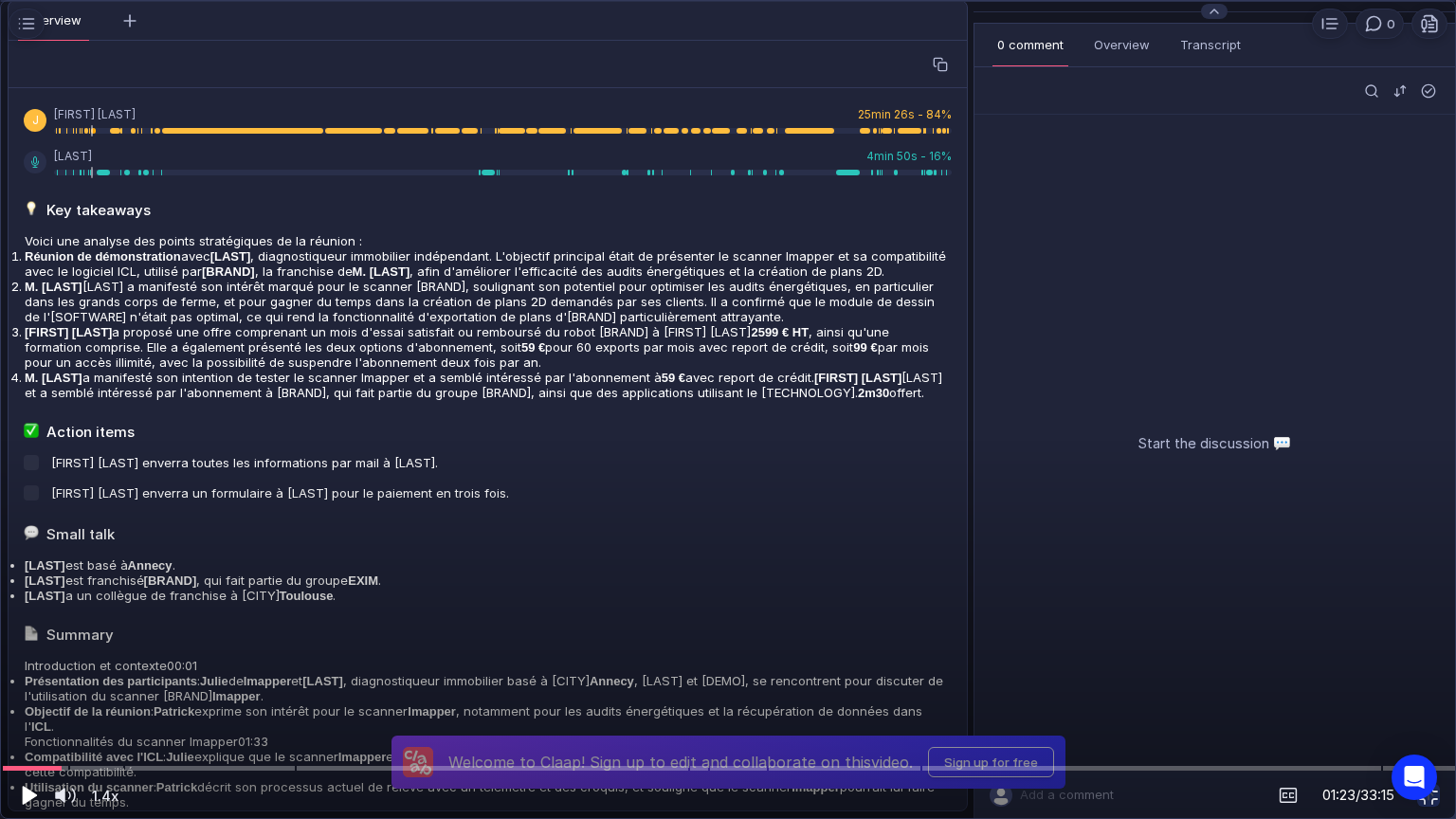 click at bounding box center [27, 795] 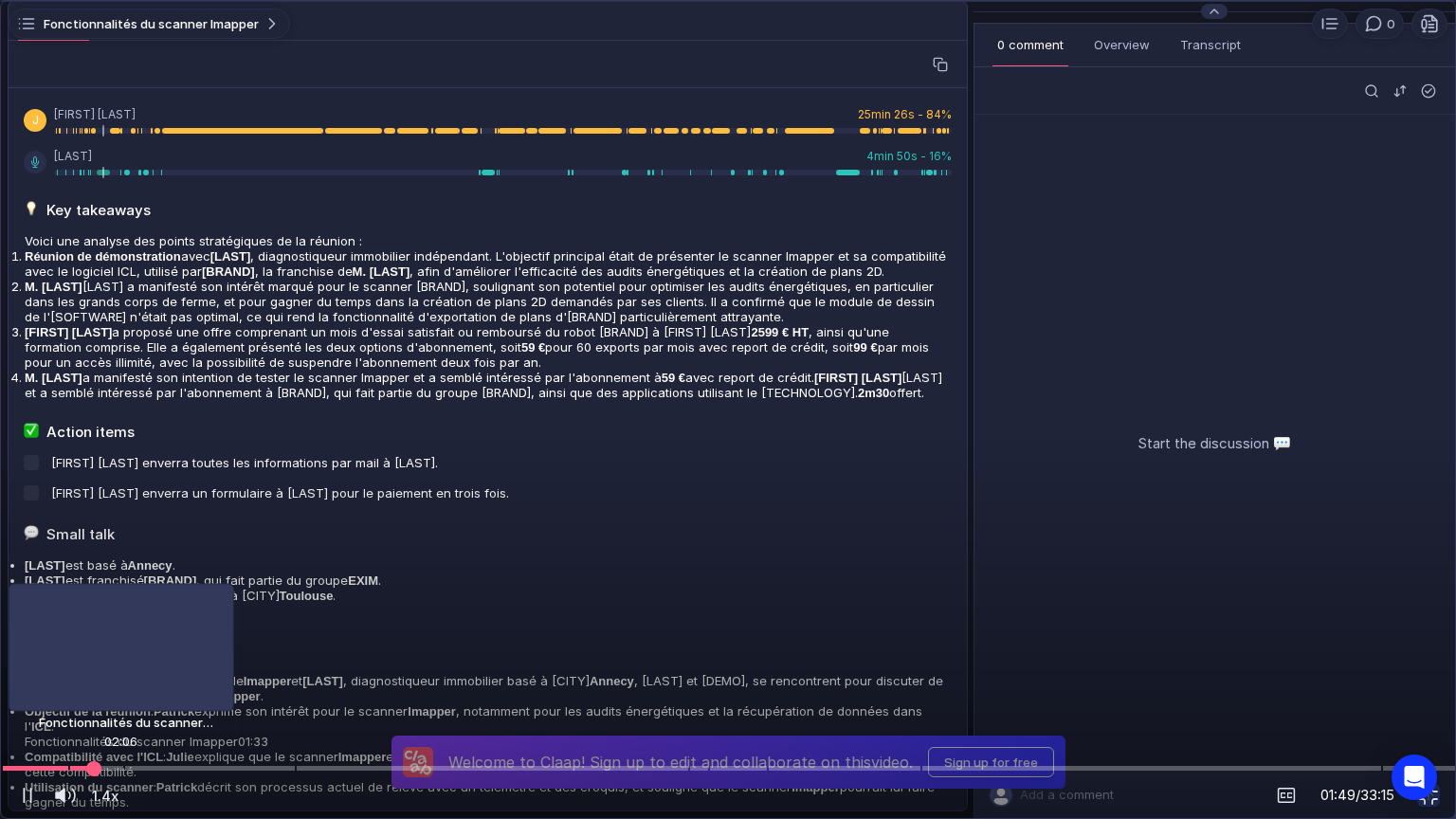 click at bounding box center [728, 768] 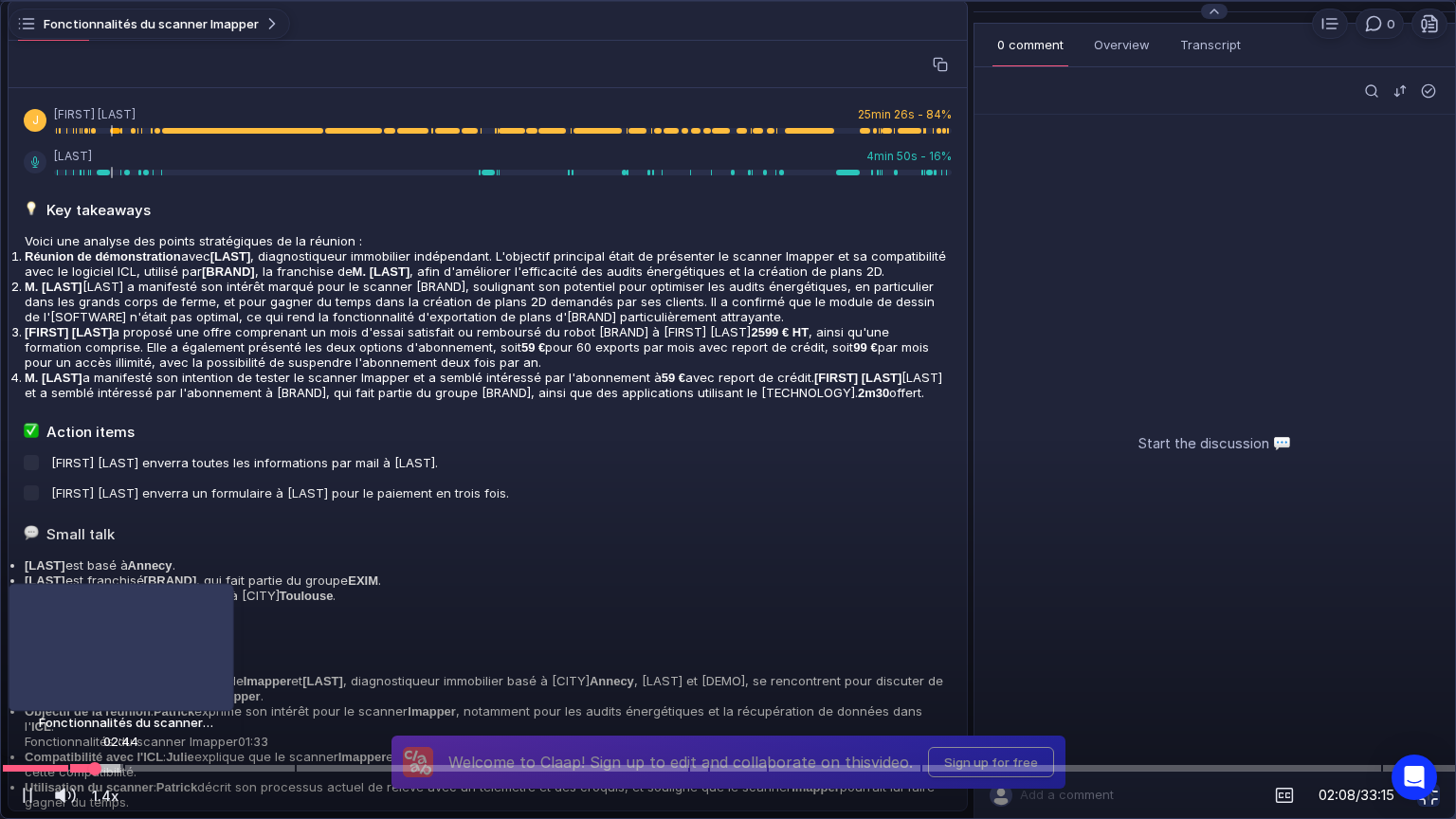 click at bounding box center [728, 768] 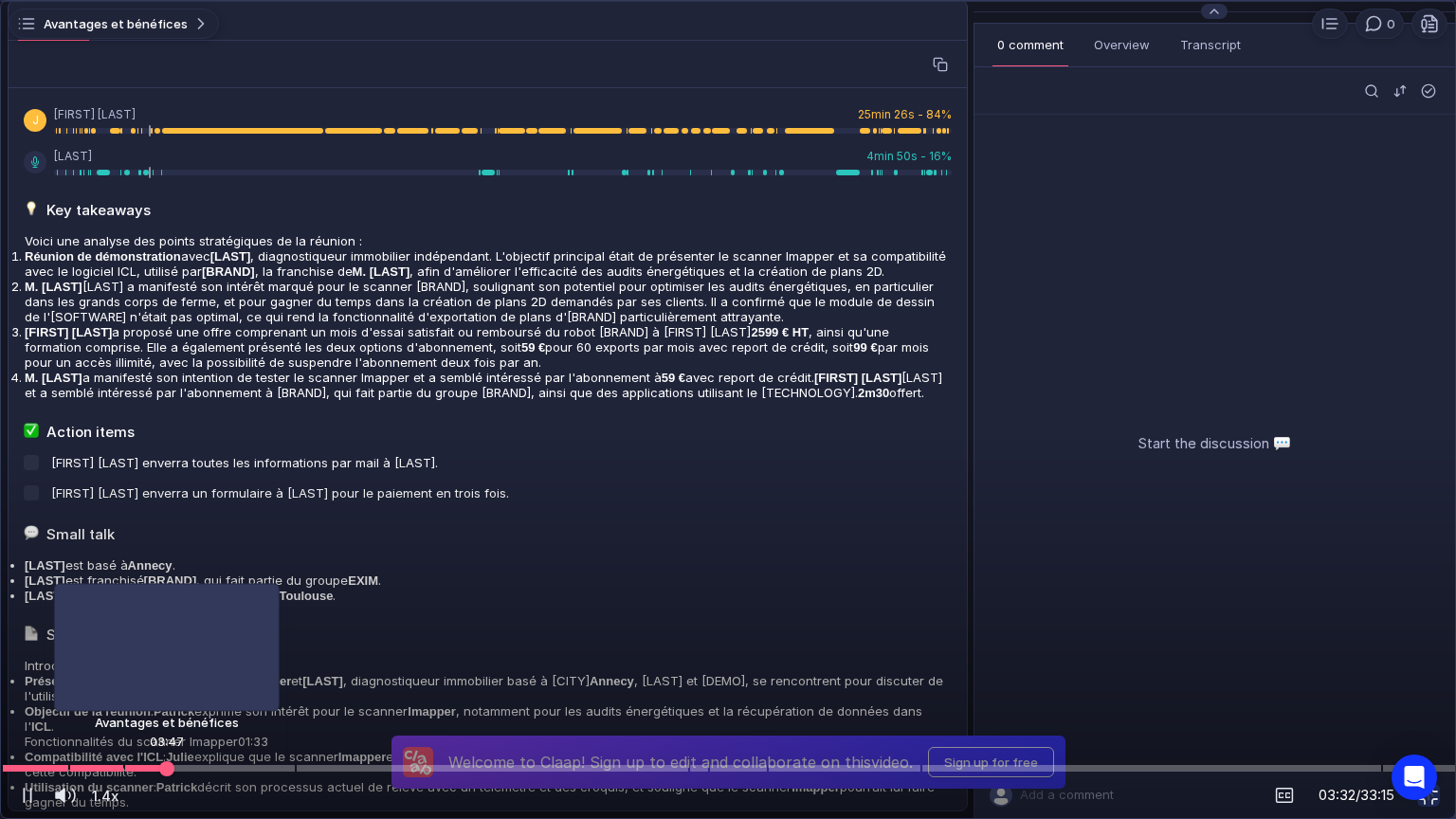 click at bounding box center [728, 768] 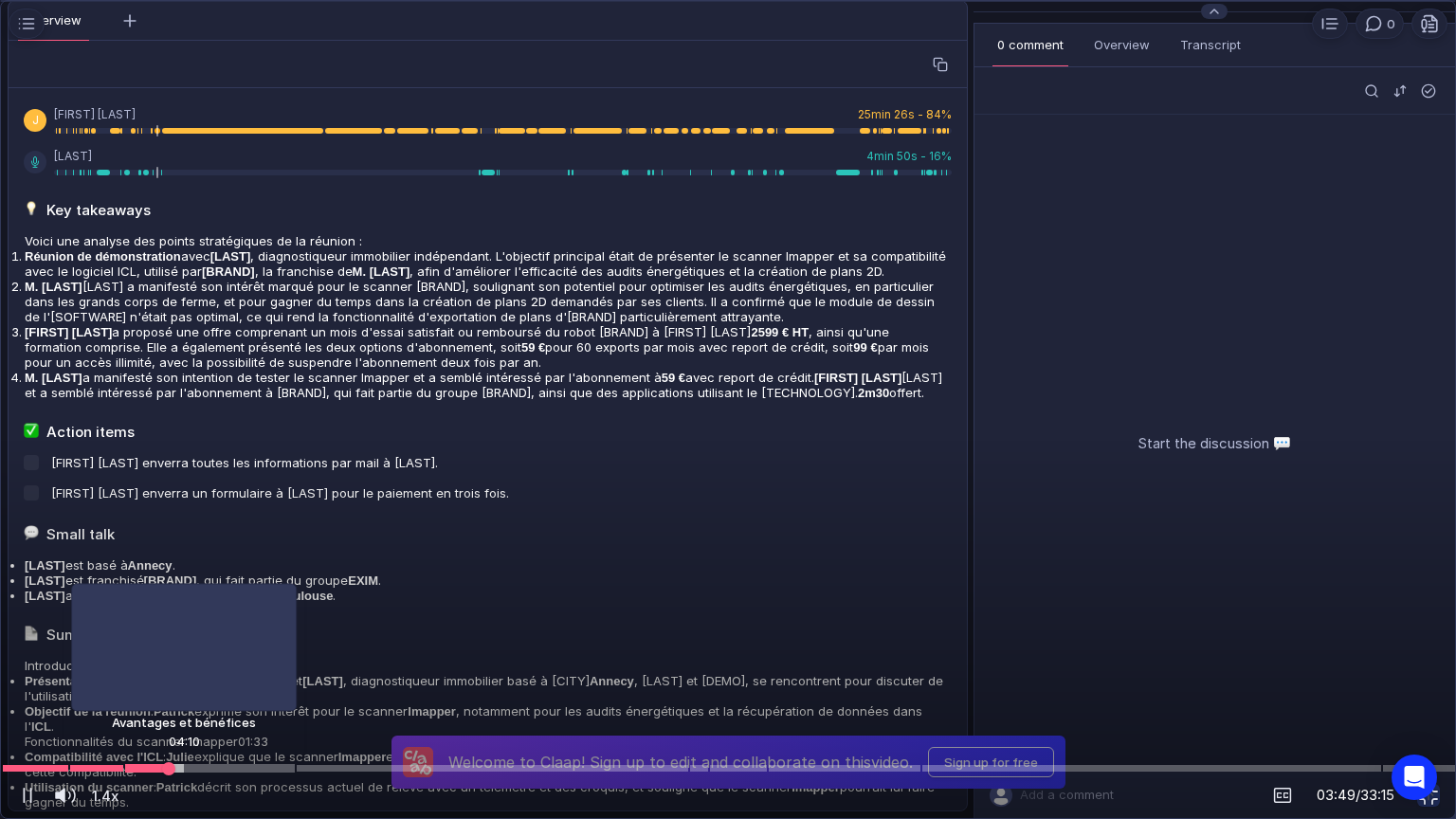 click at bounding box center (728, 768) 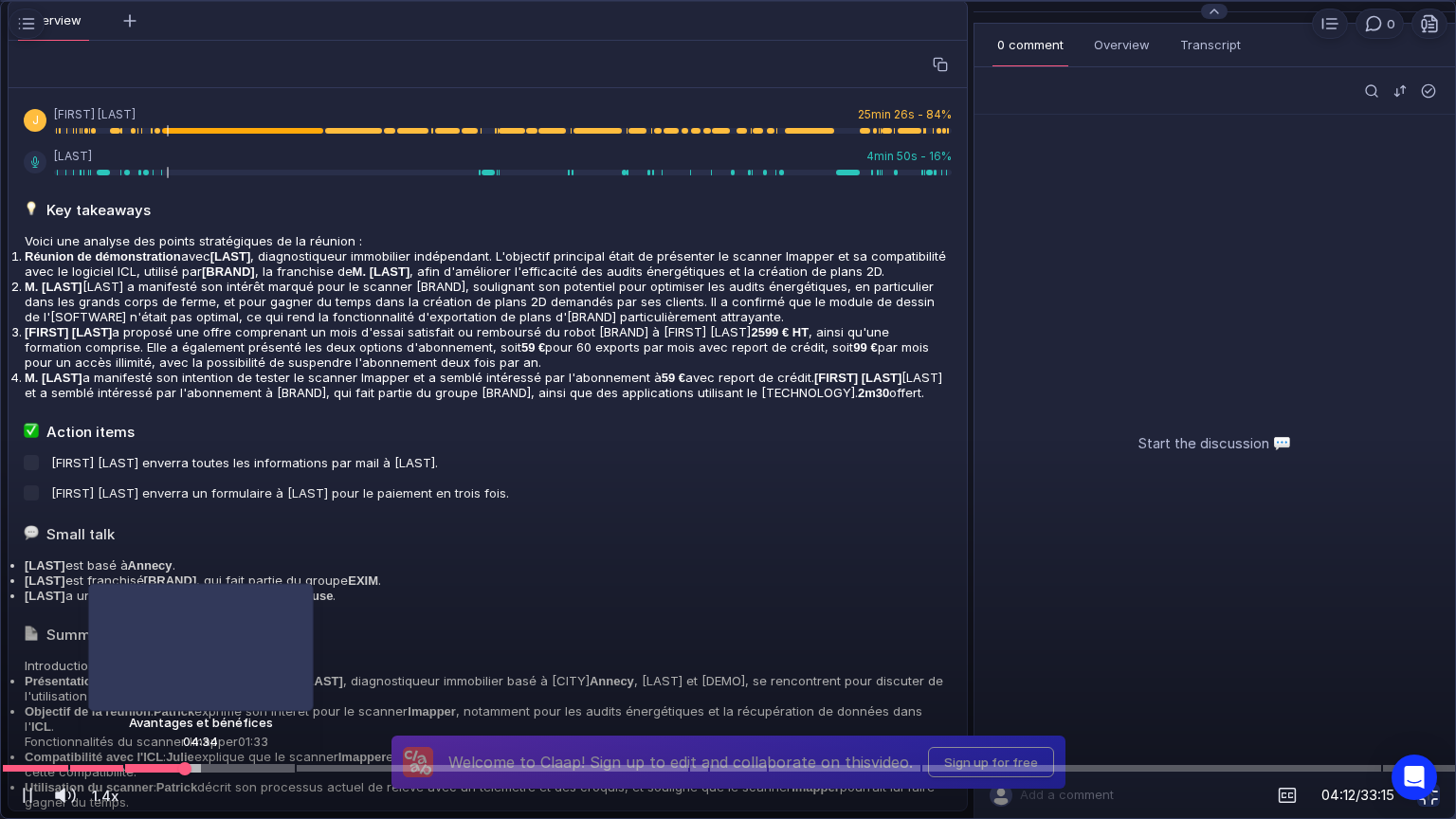 click at bounding box center (728, 768) 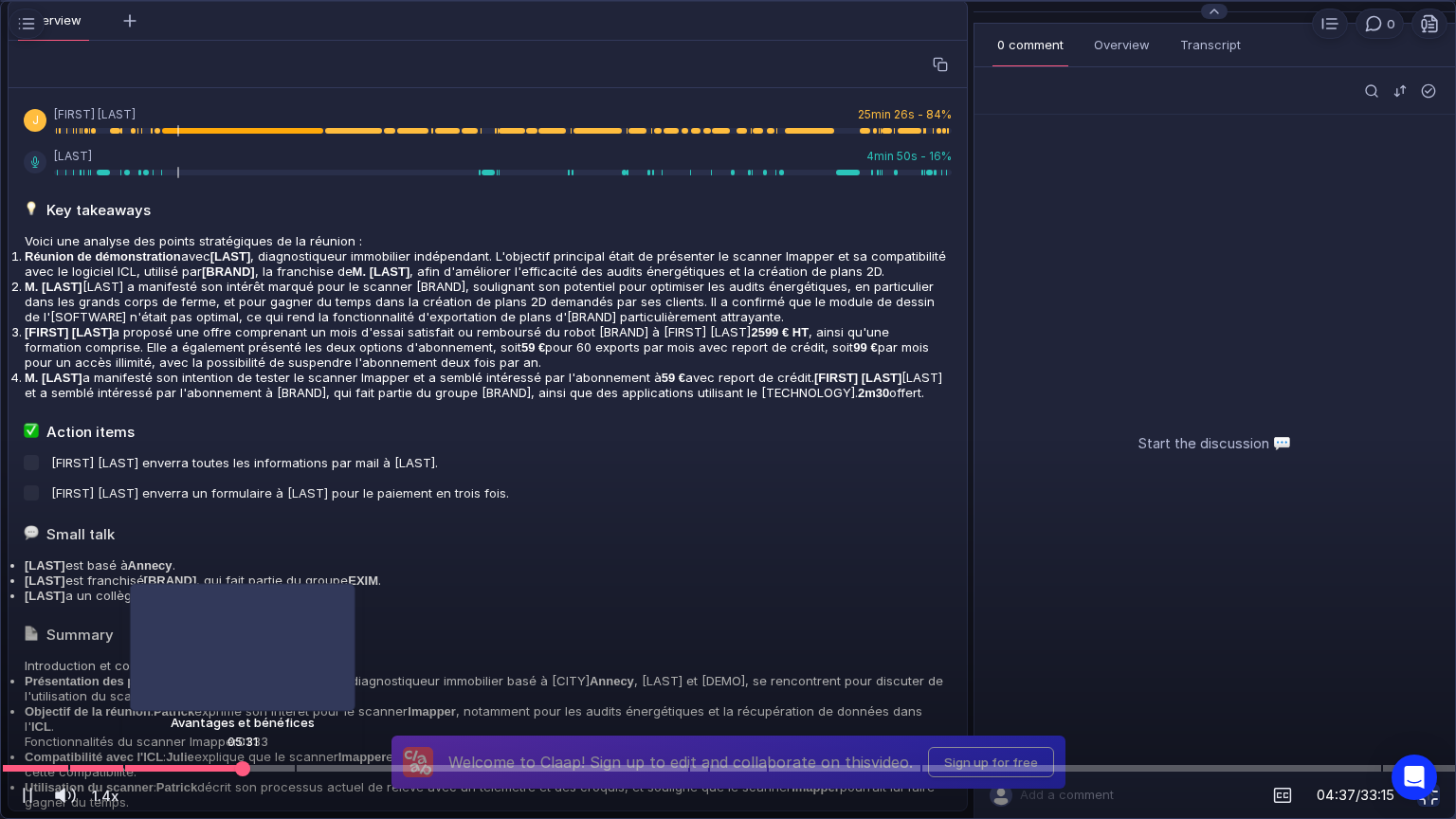 click at bounding box center [728, 768] 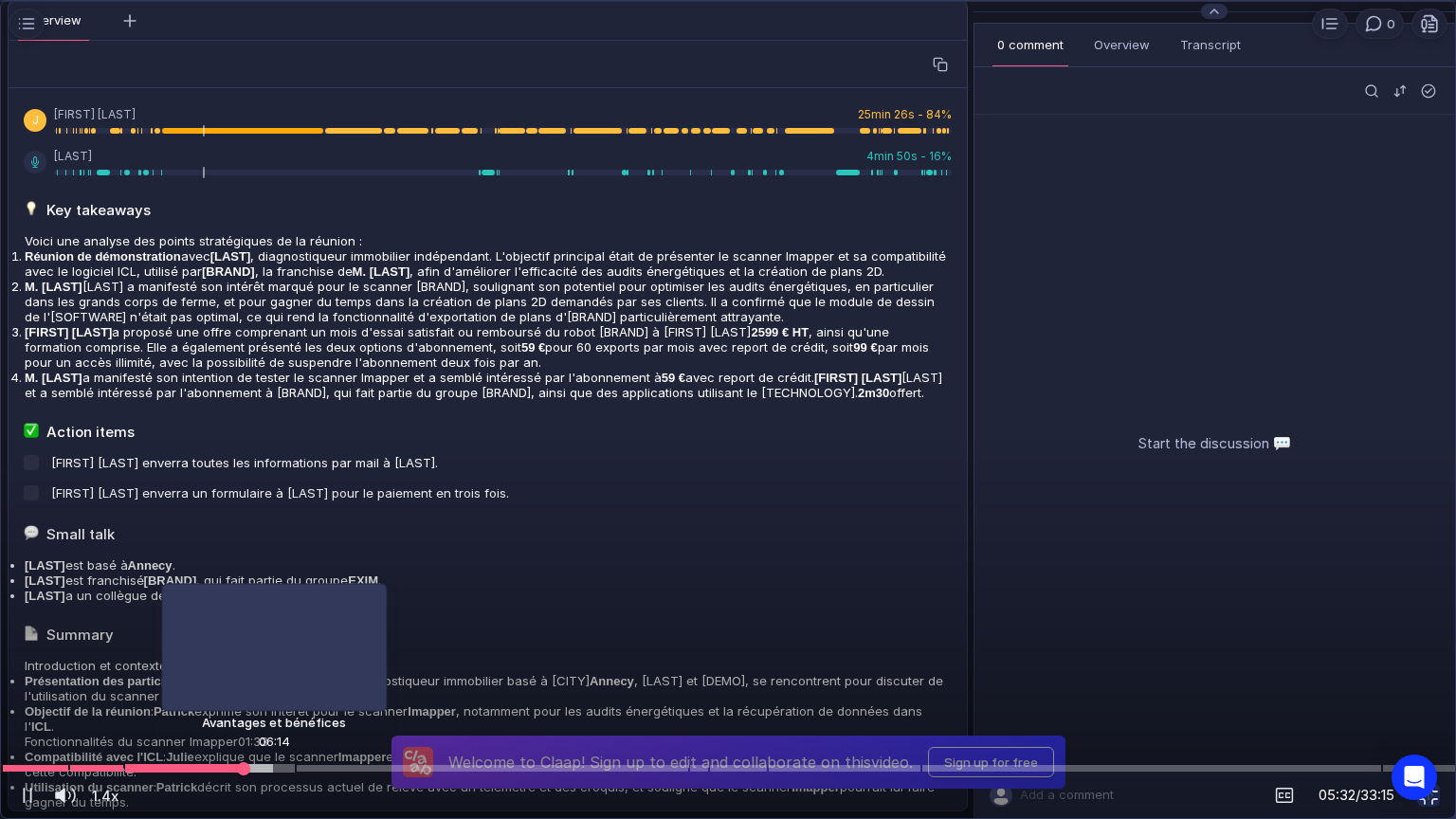 click at bounding box center [728, 768] 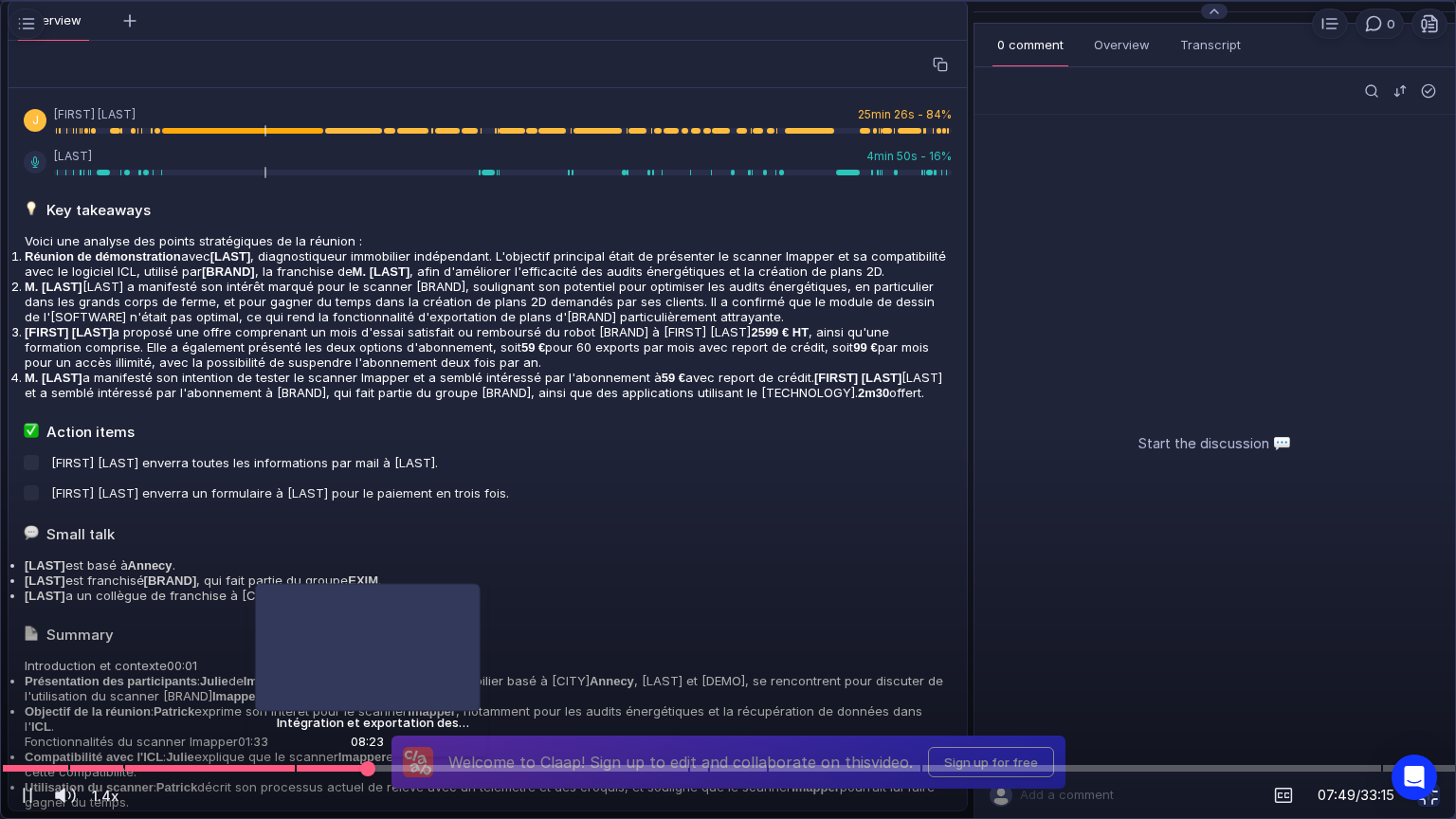 click at bounding box center (728, 768) 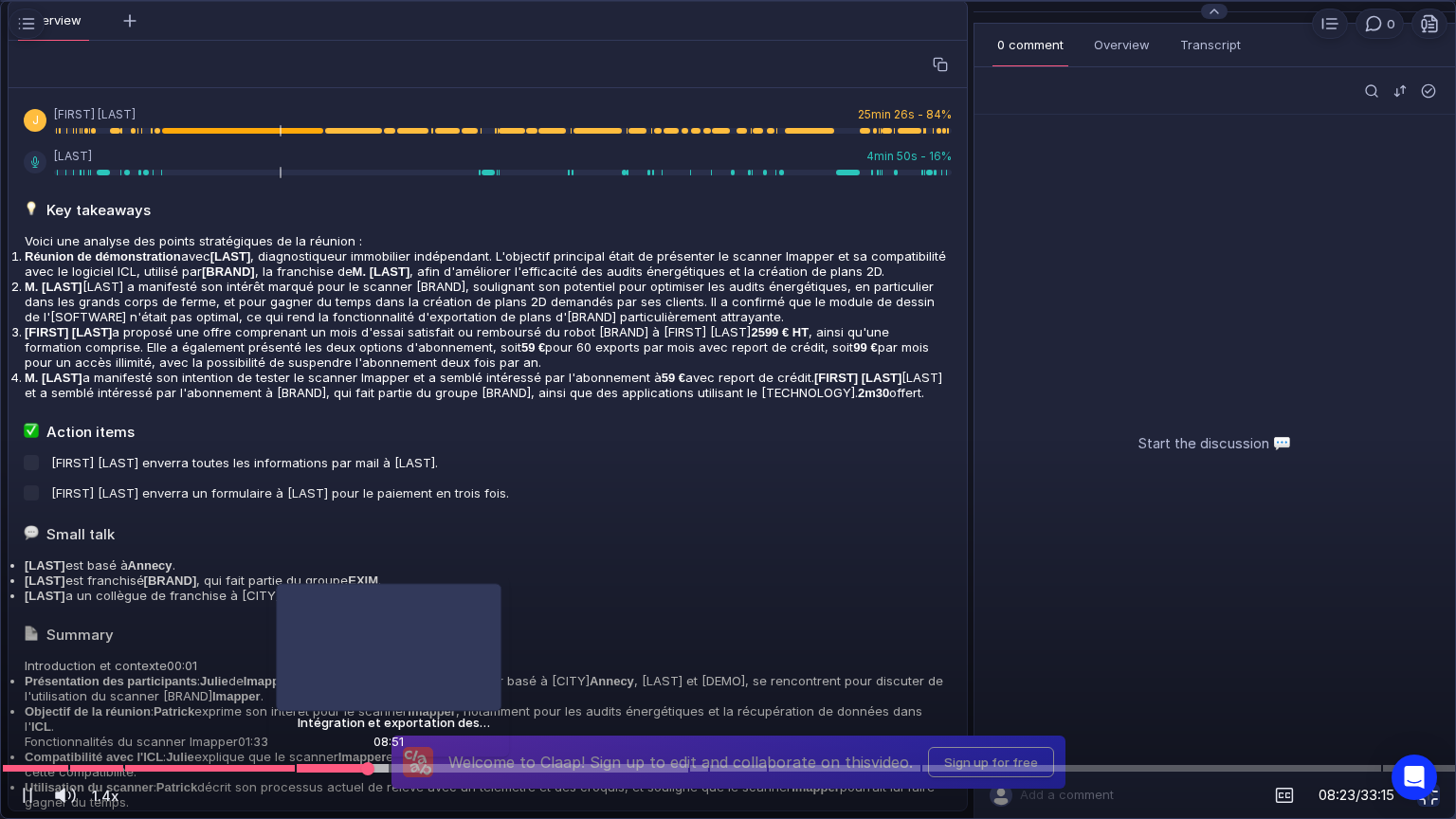 click at bounding box center (728, 768) 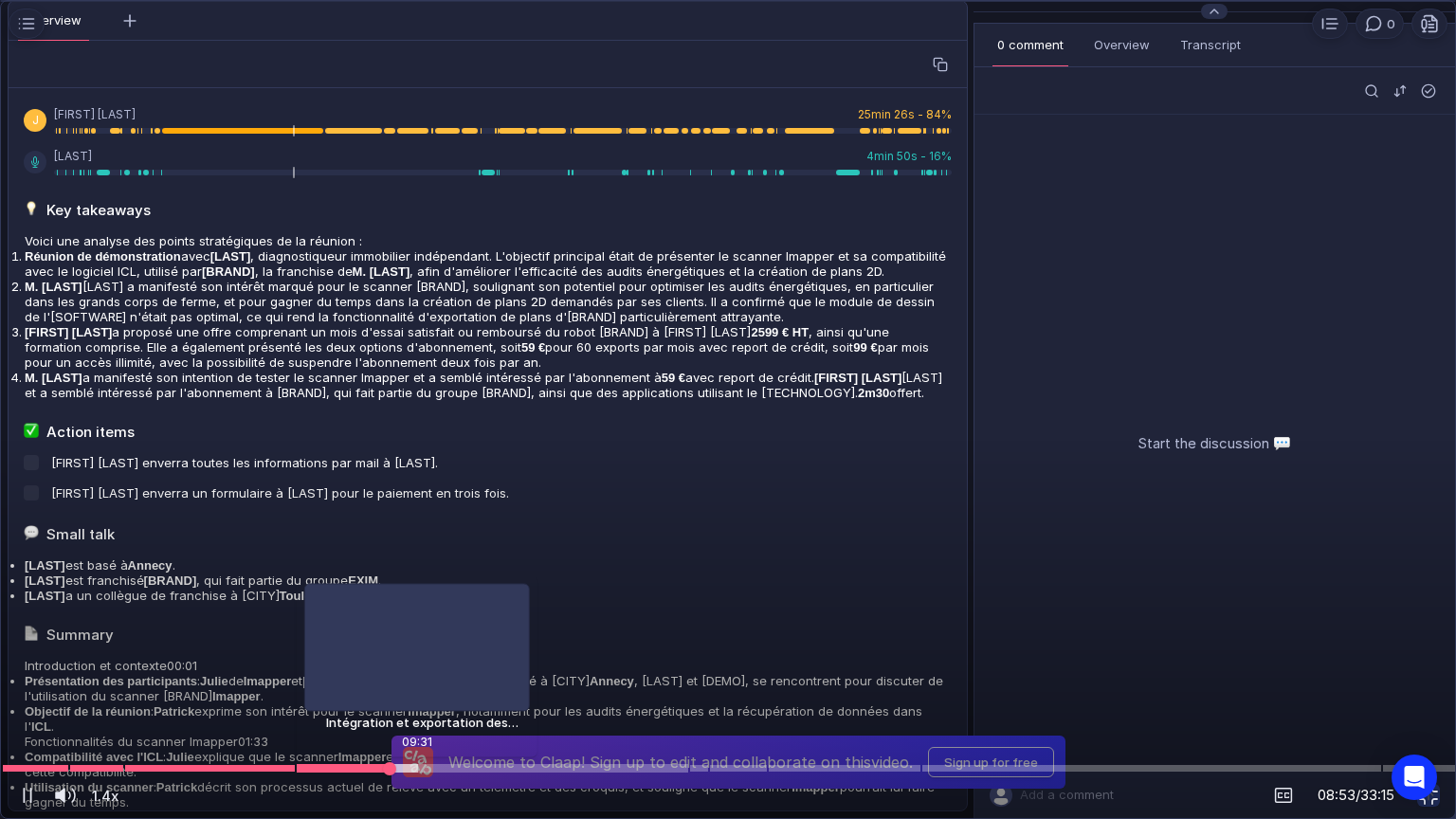 click at bounding box center (728, 768) 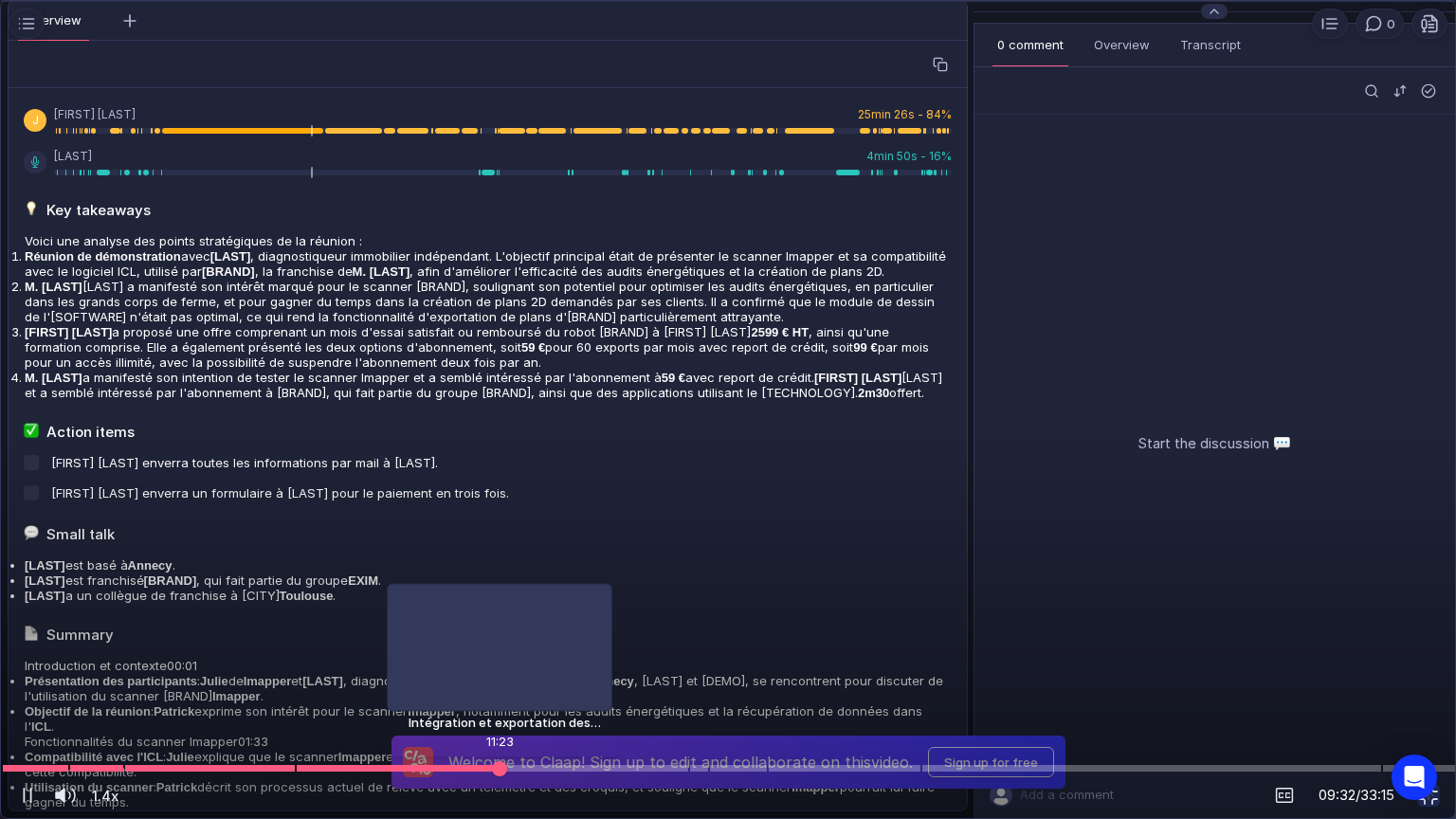 click at bounding box center [728, 768] 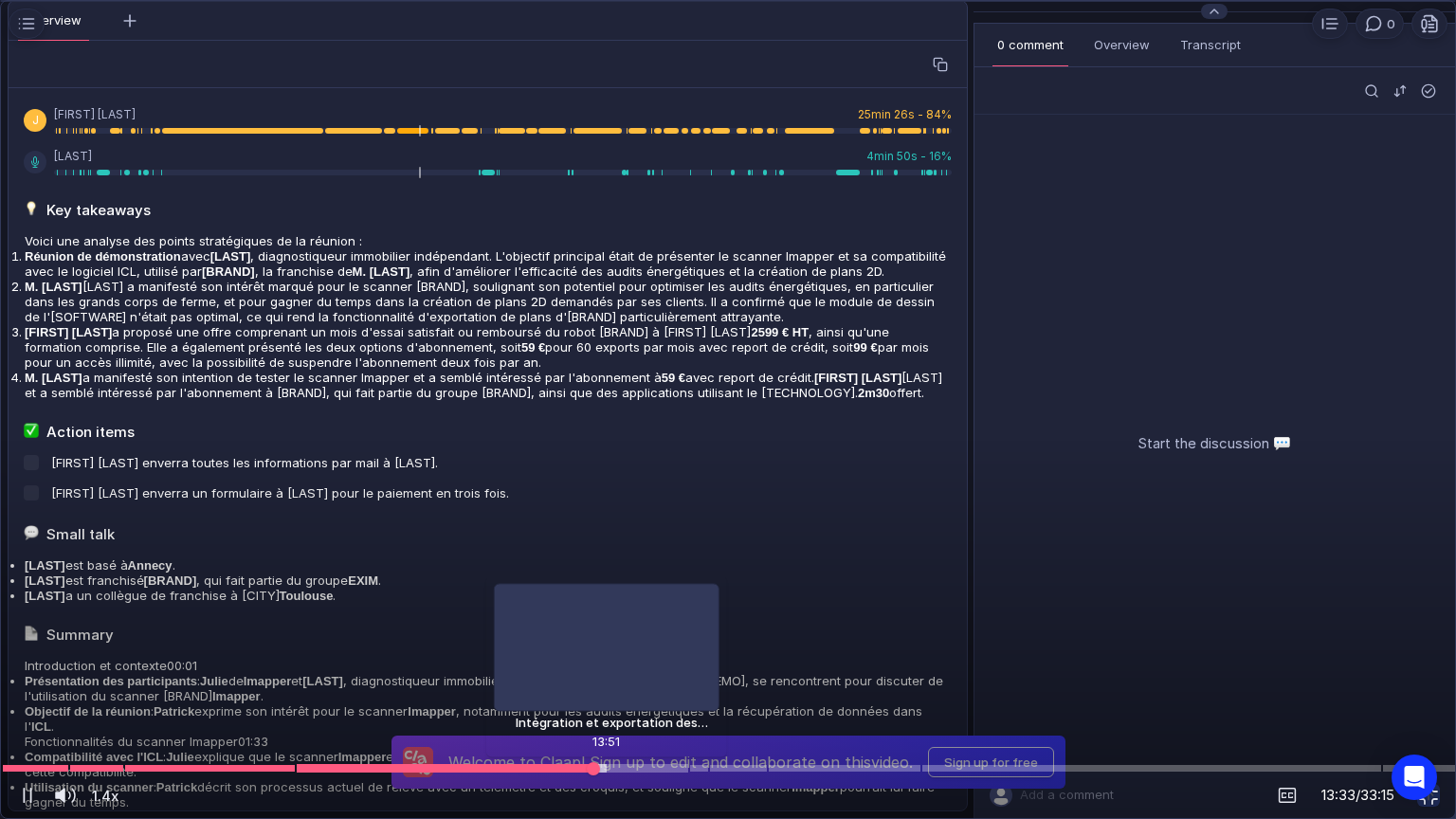 click at bounding box center [728, 768] 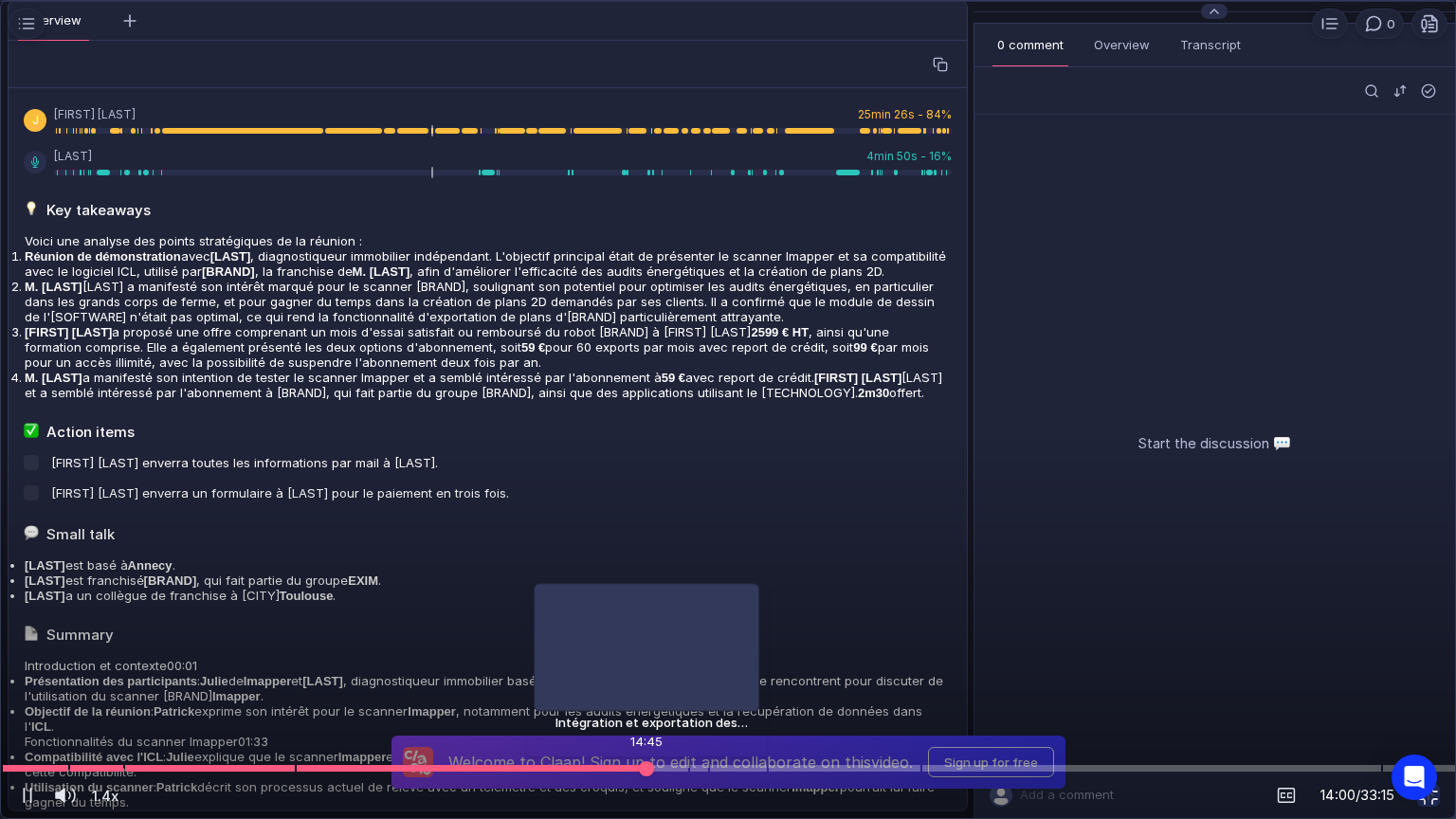 click at bounding box center (728, 768) 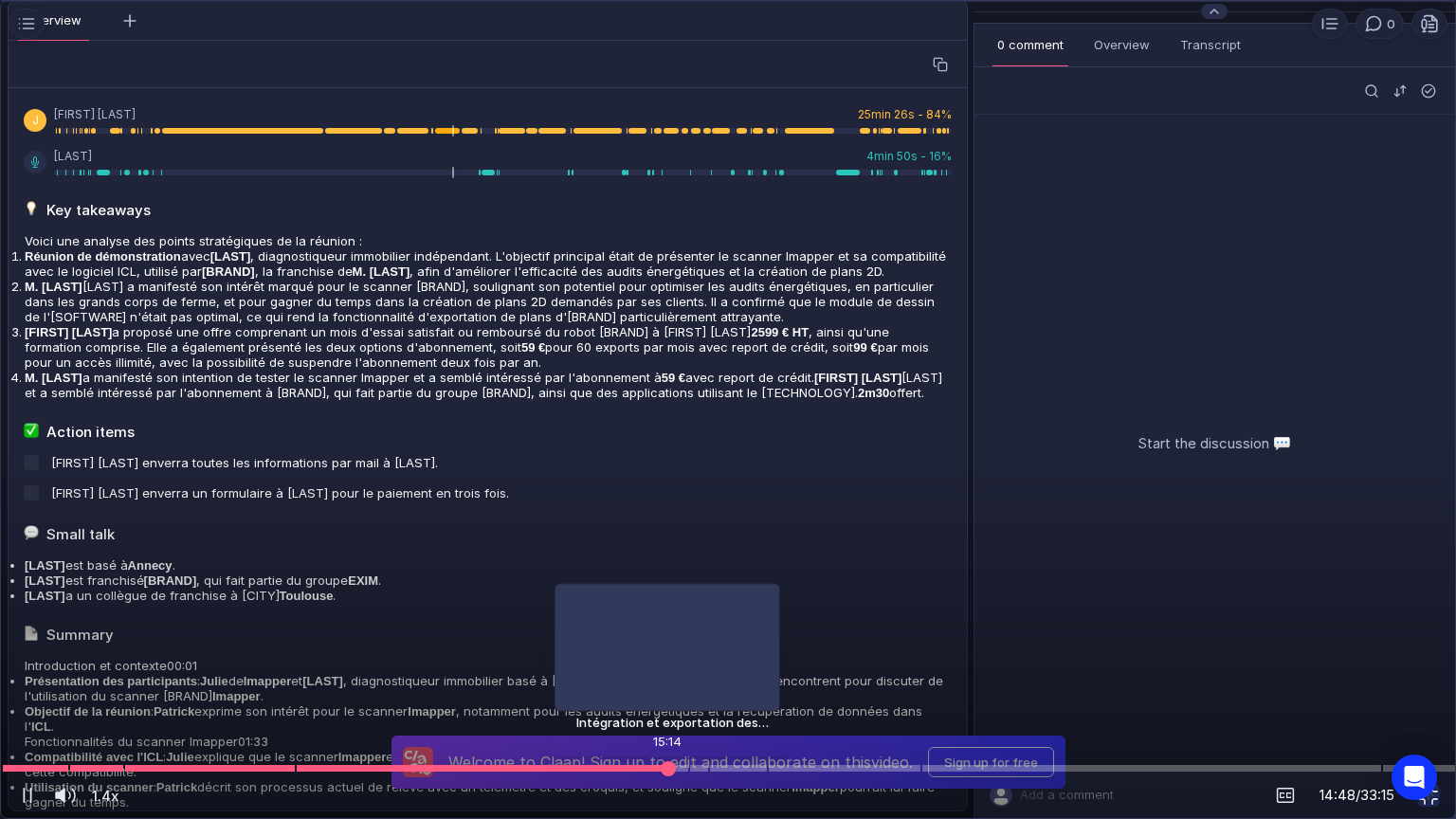 click at bounding box center (728, 768) 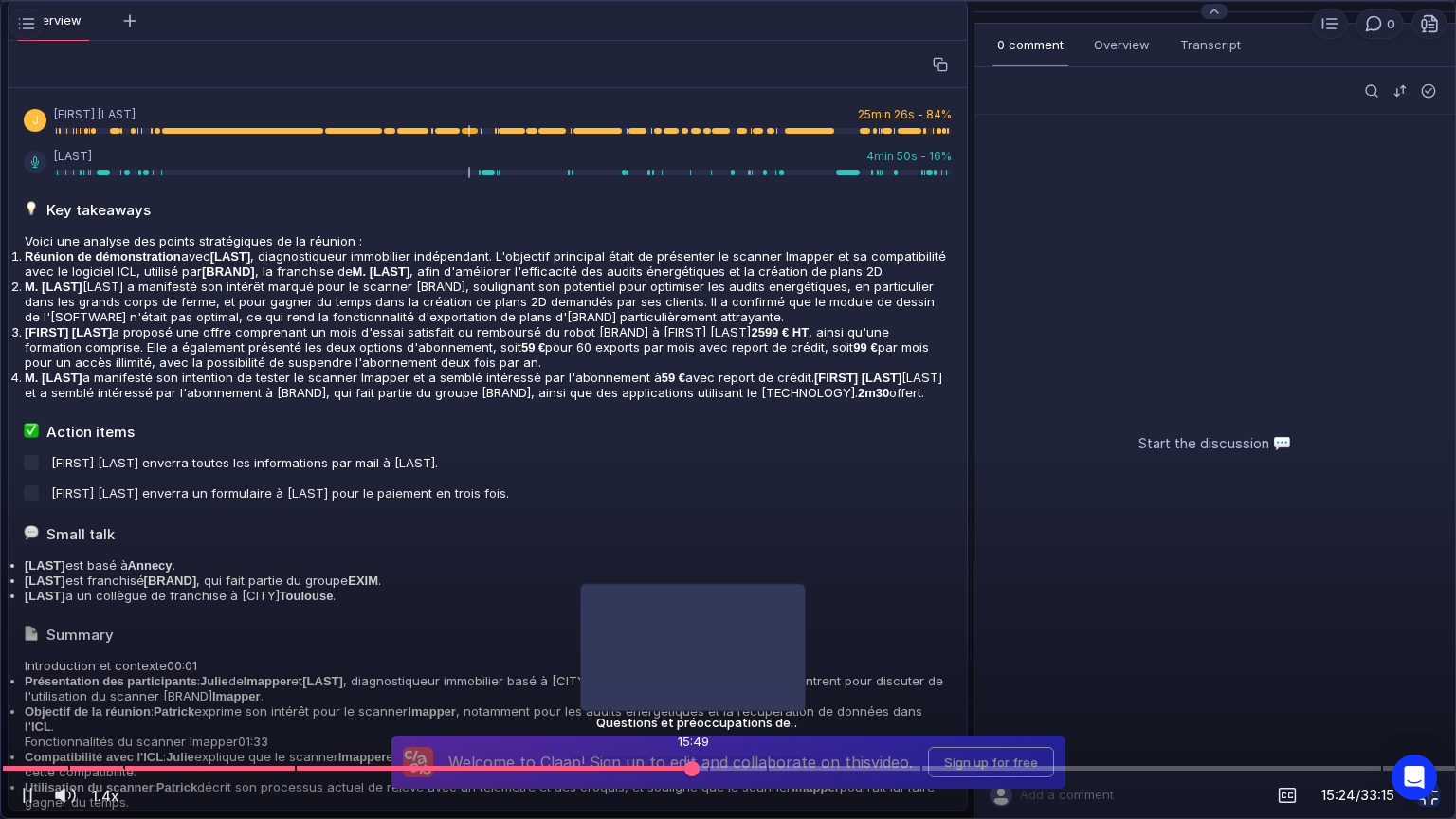 click at bounding box center (728, 768) 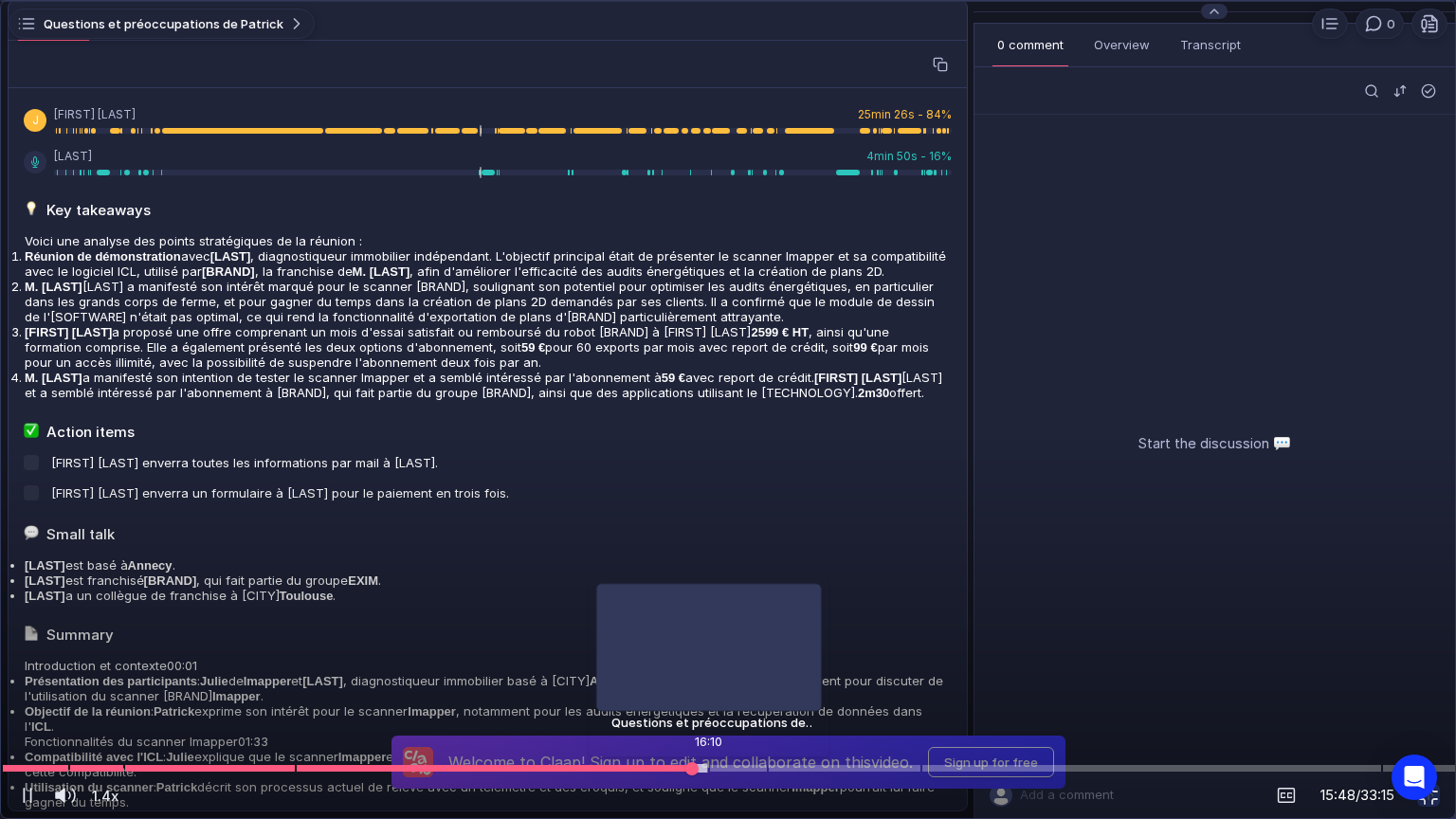 click at bounding box center (728, 768) 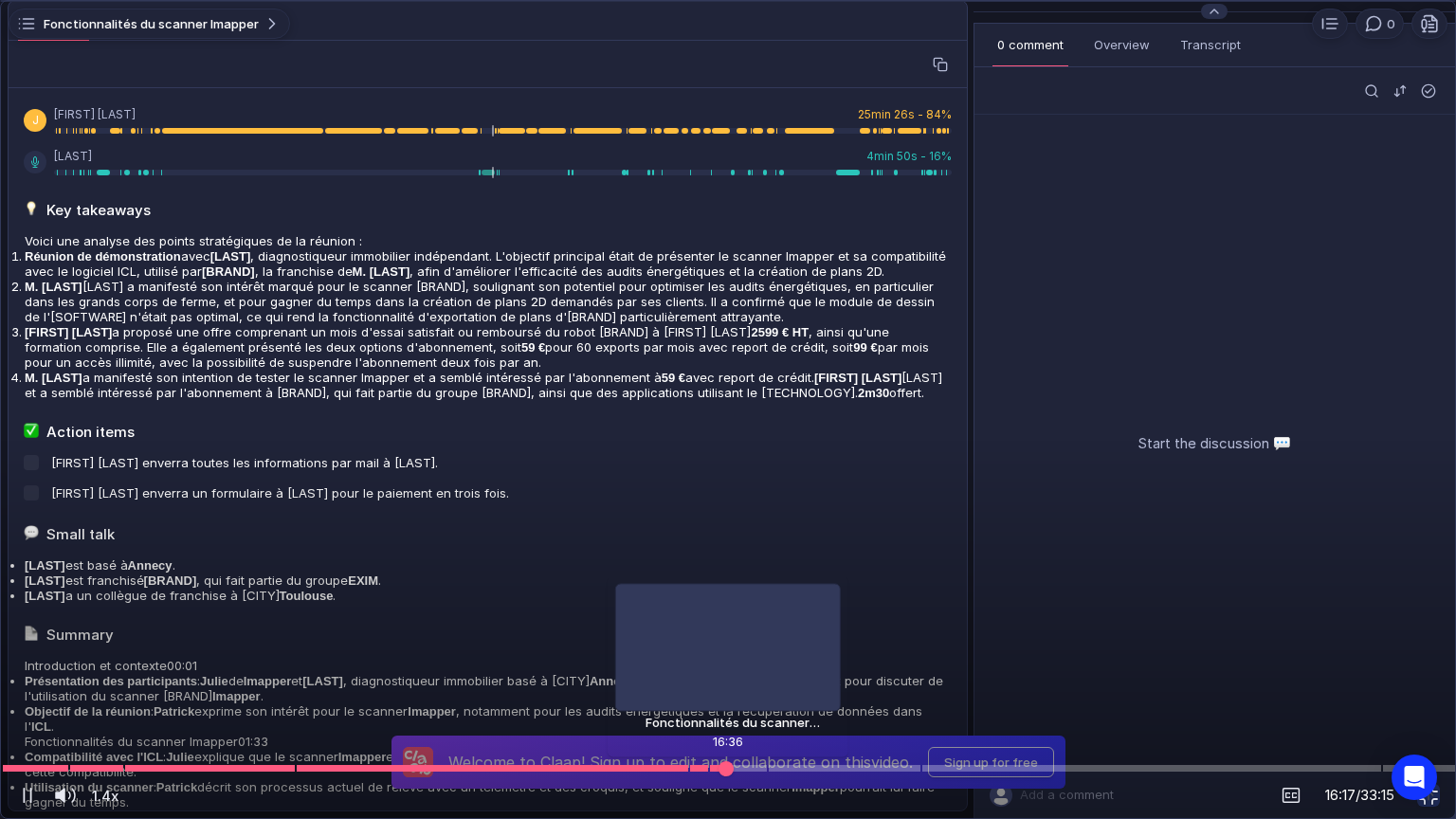 click at bounding box center [728, 768] 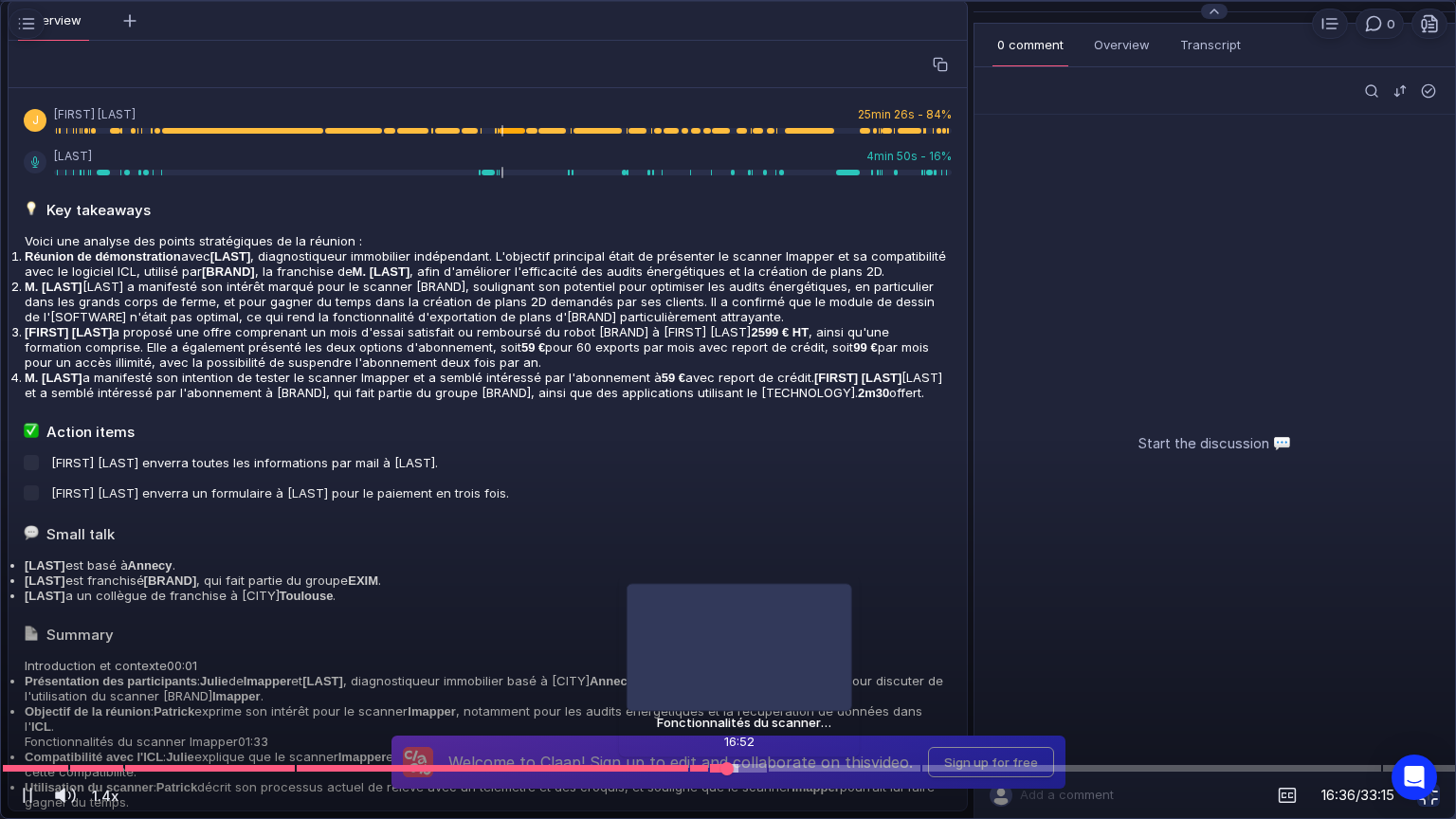 click at bounding box center [728, 768] 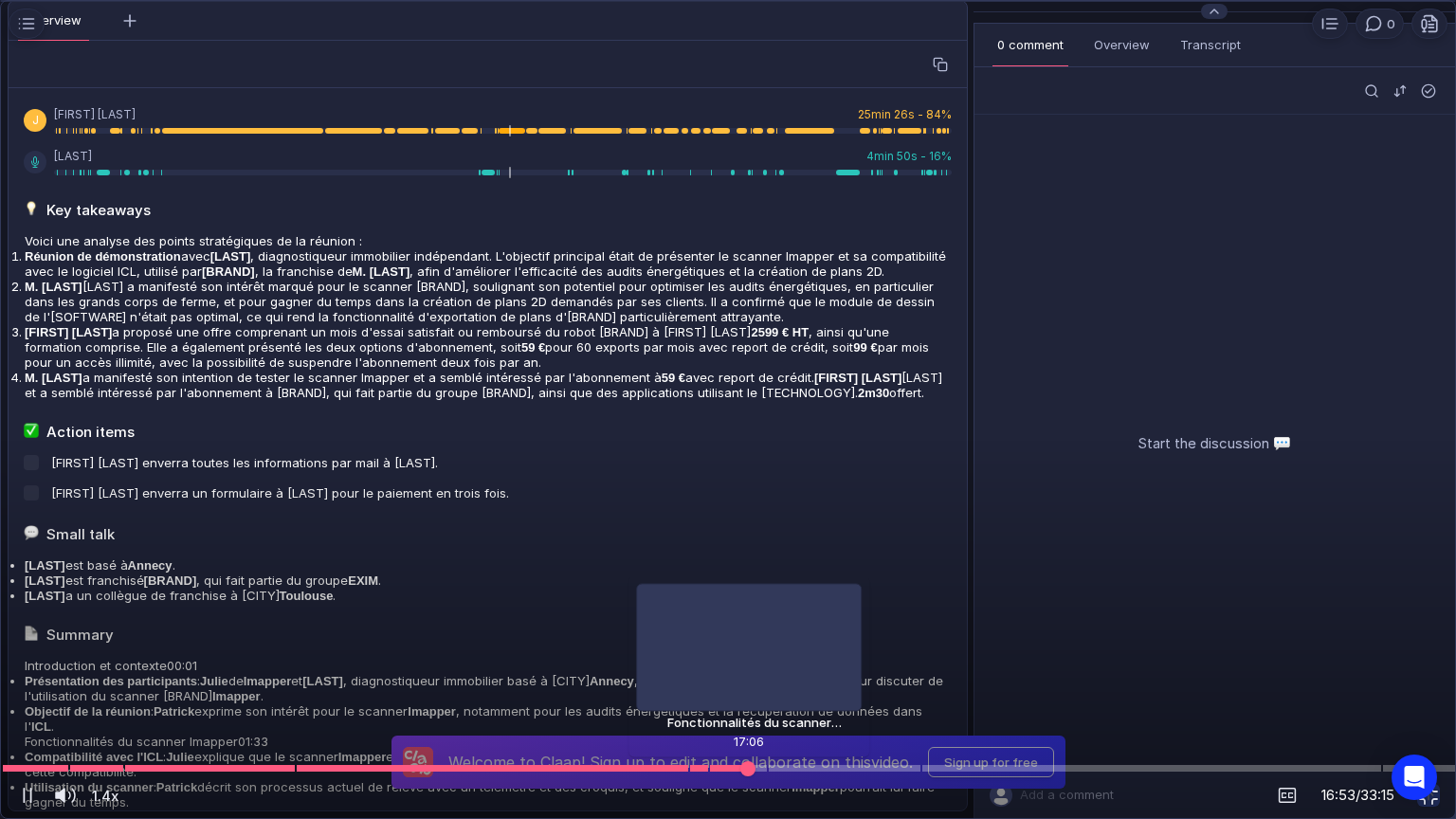 click at bounding box center (728, 768) 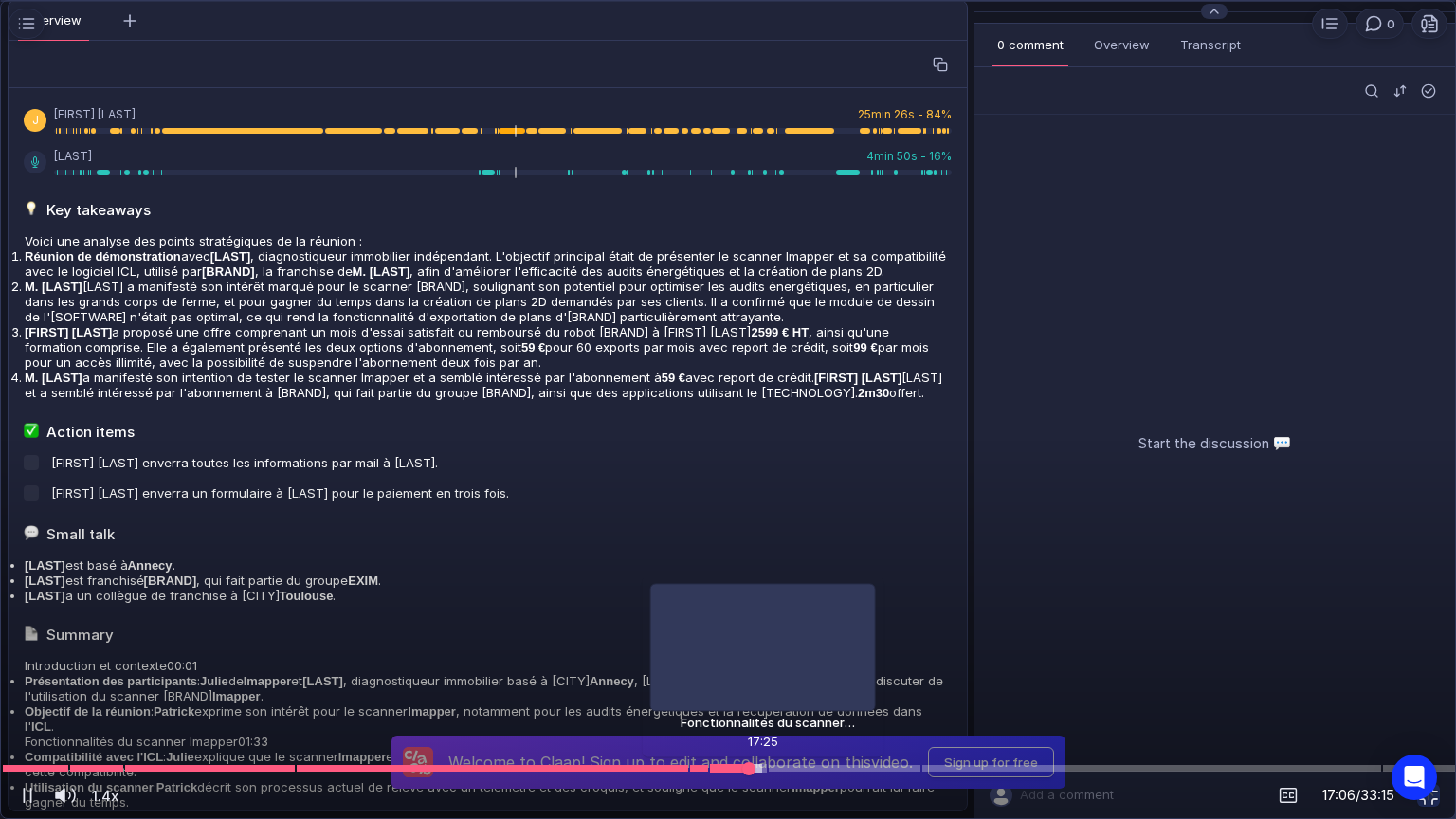 click at bounding box center (728, 768) 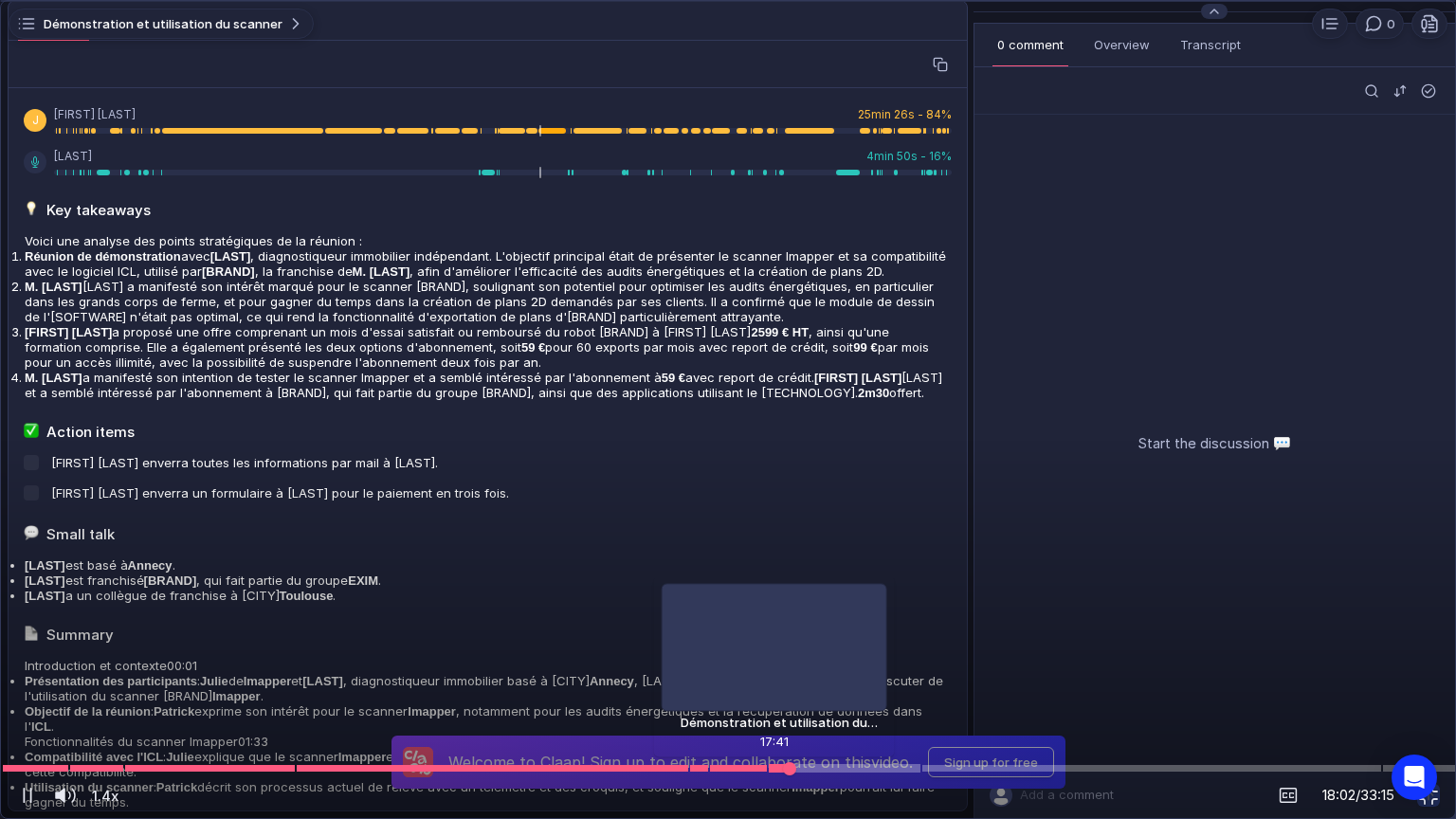 click at bounding box center (728, 768) 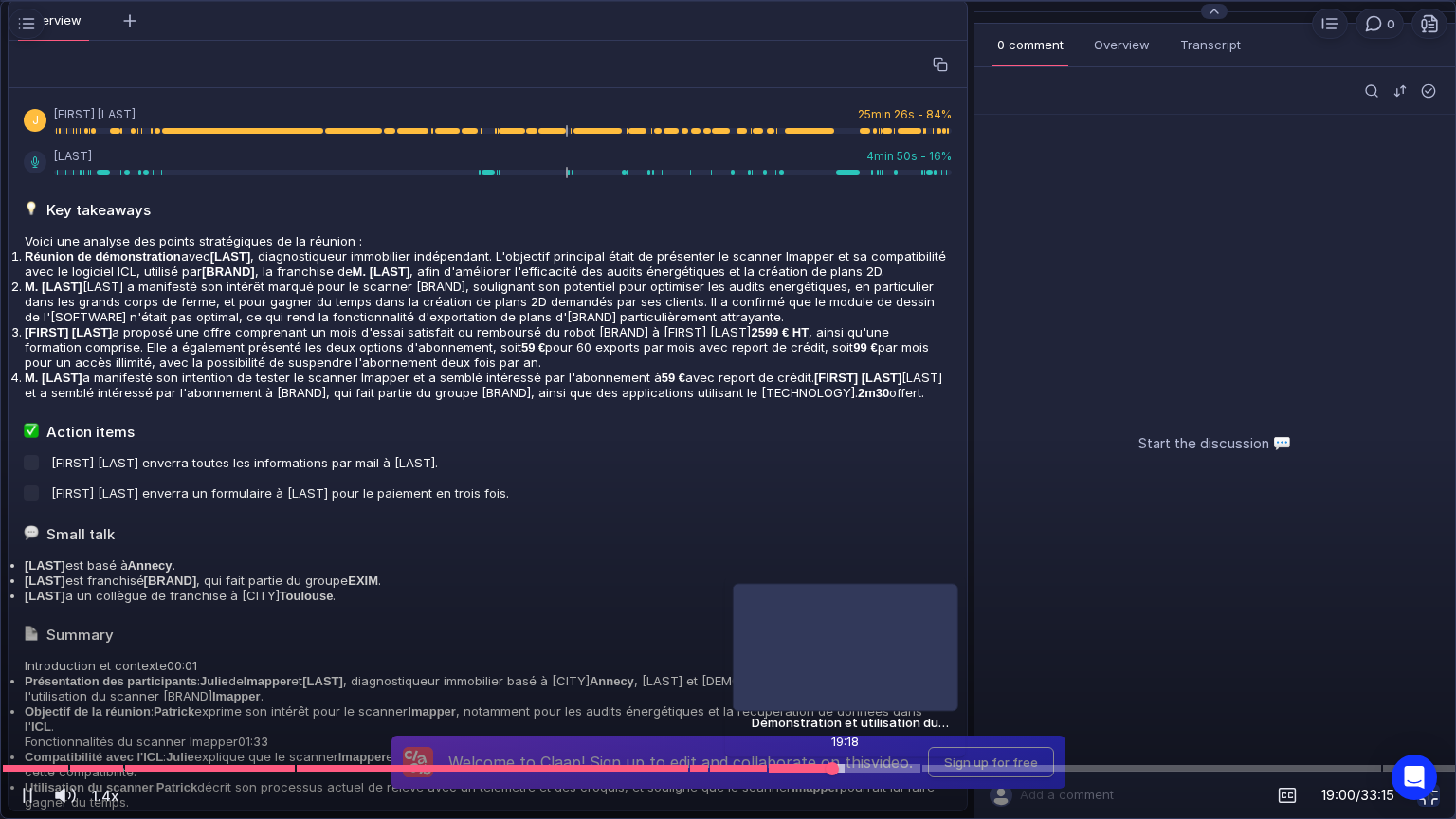 click at bounding box center [728, 768] 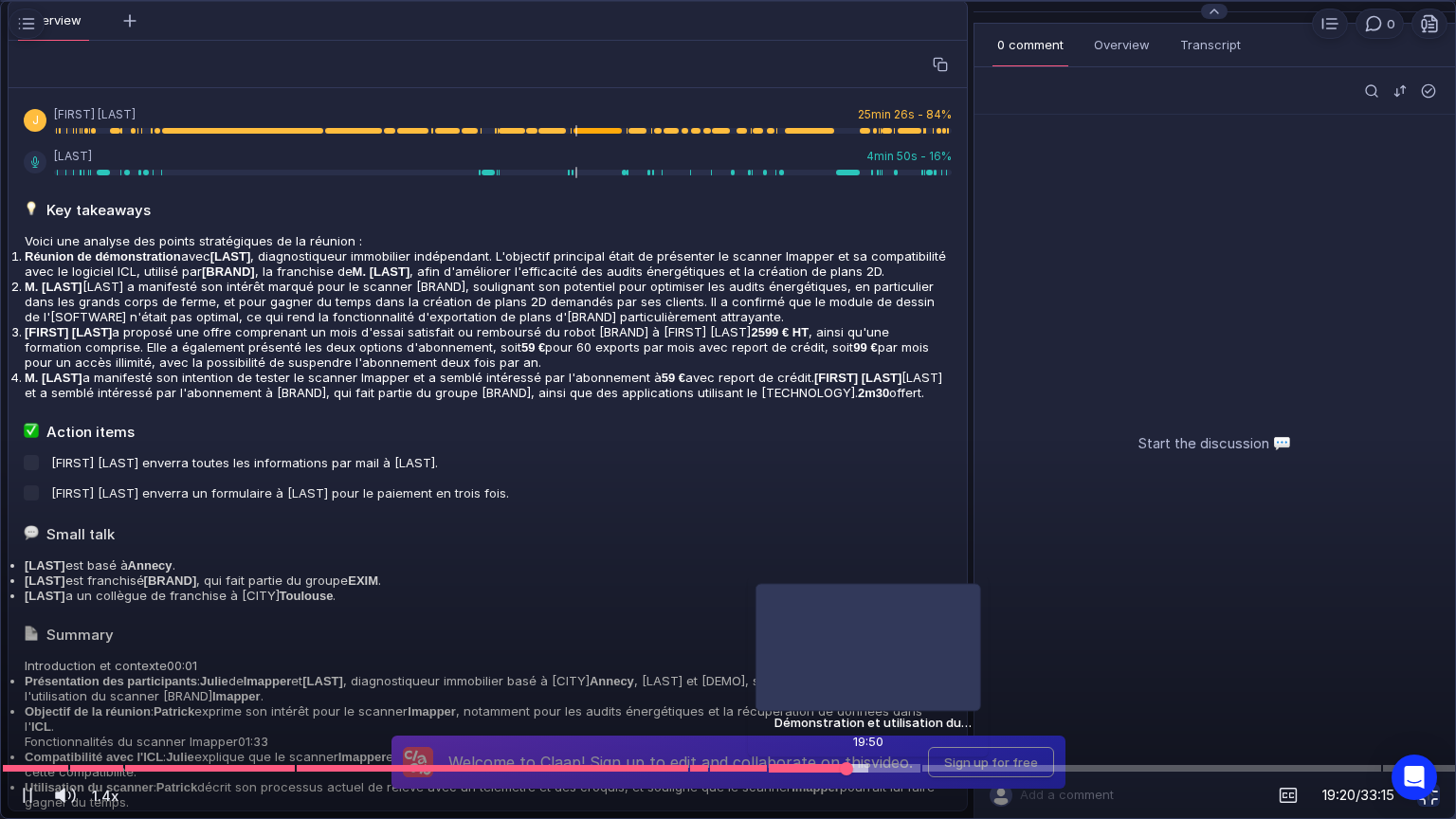 click at bounding box center (728, 768) 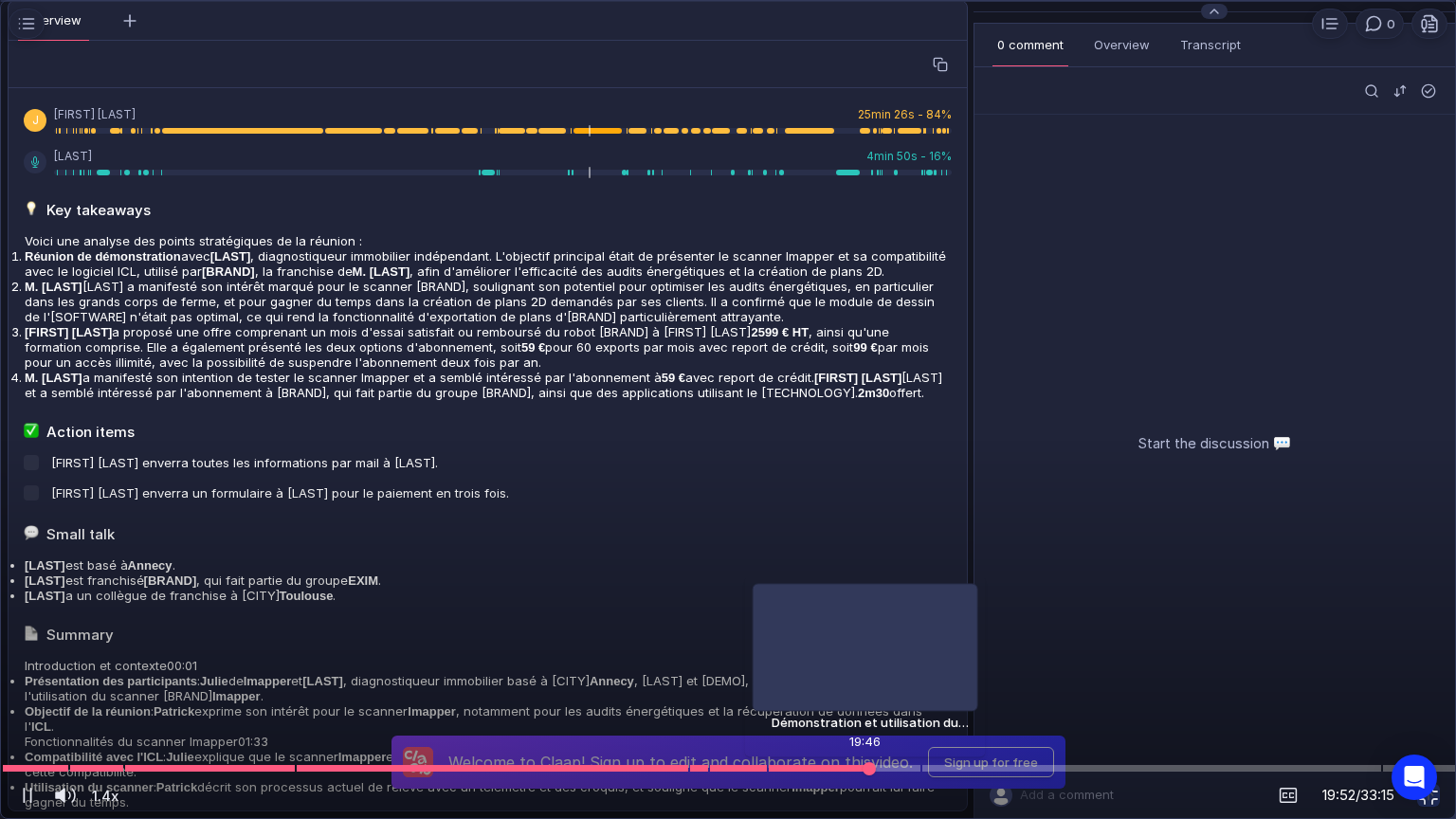click at bounding box center [728, 768] 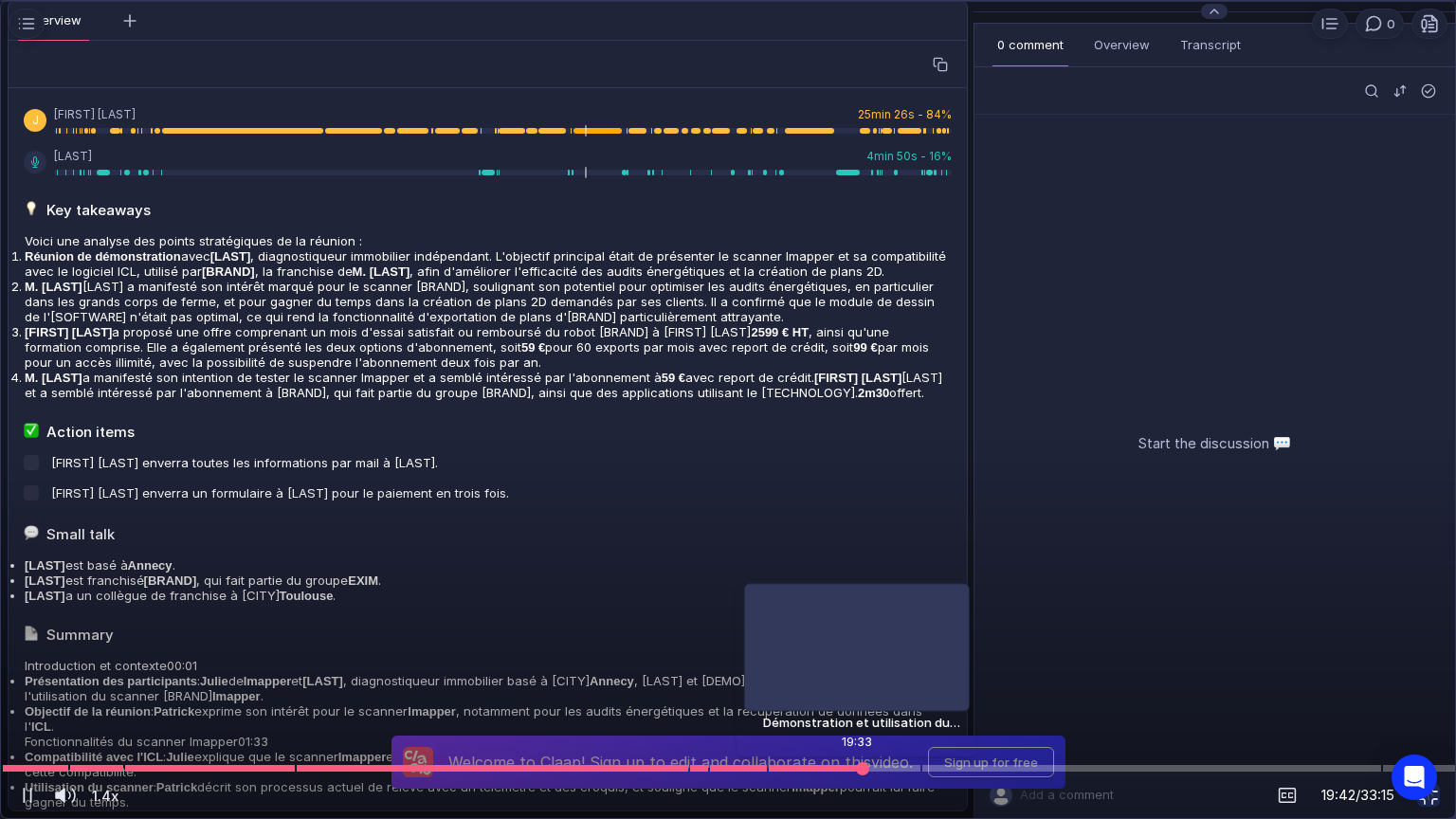 click at bounding box center [863, 769] 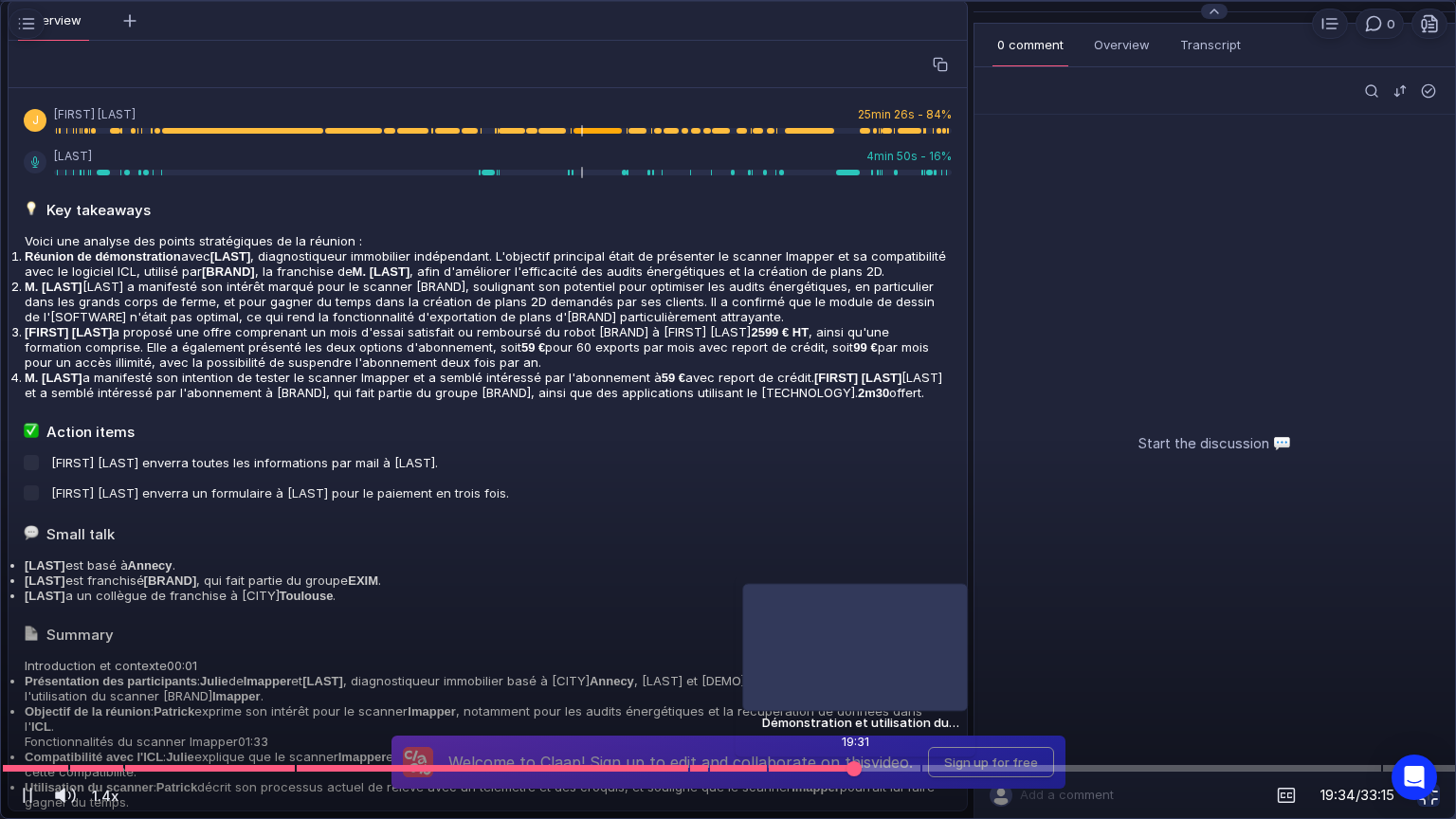 click at bounding box center [854, 768] 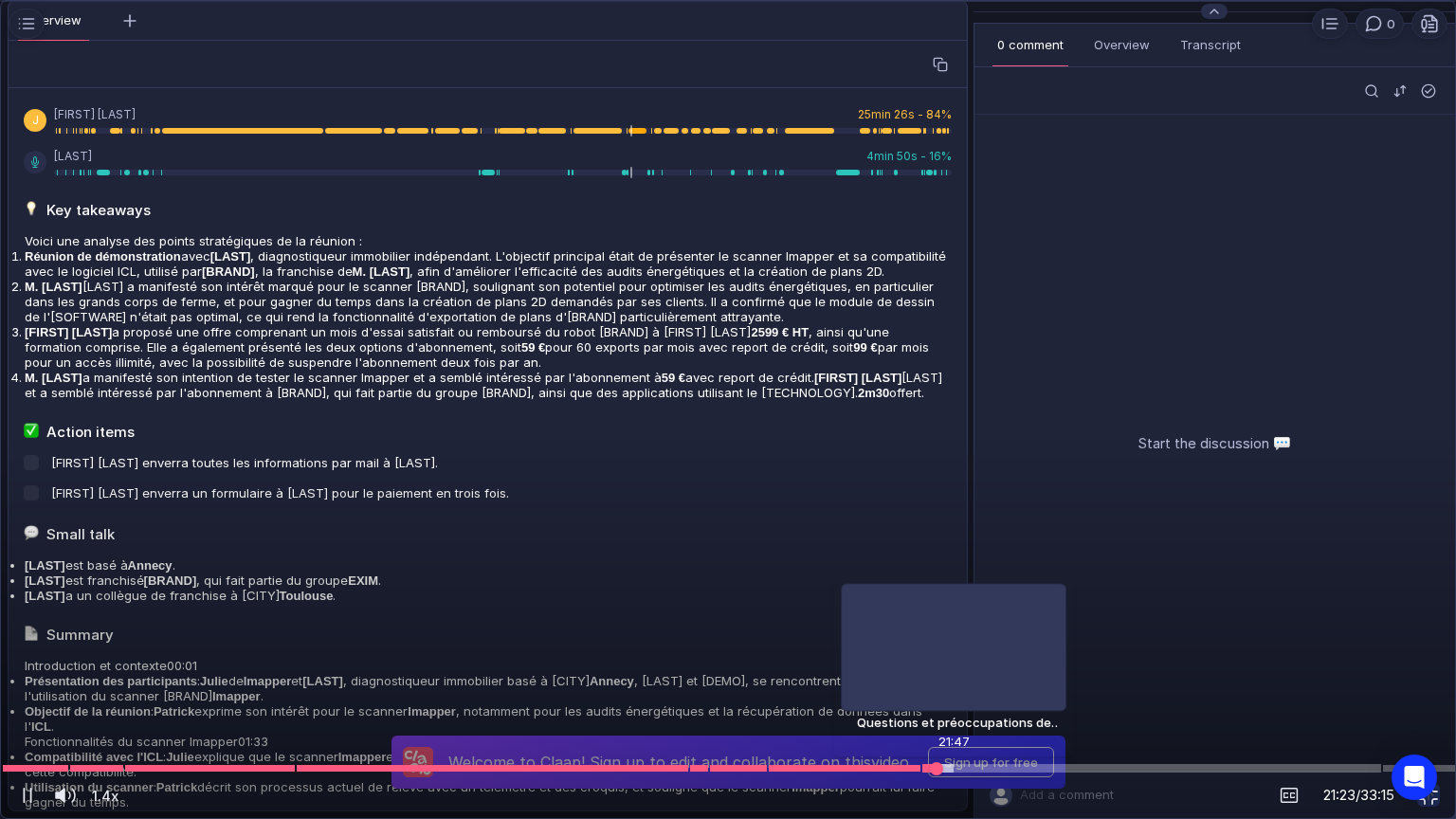 click at bounding box center (1152, 769) 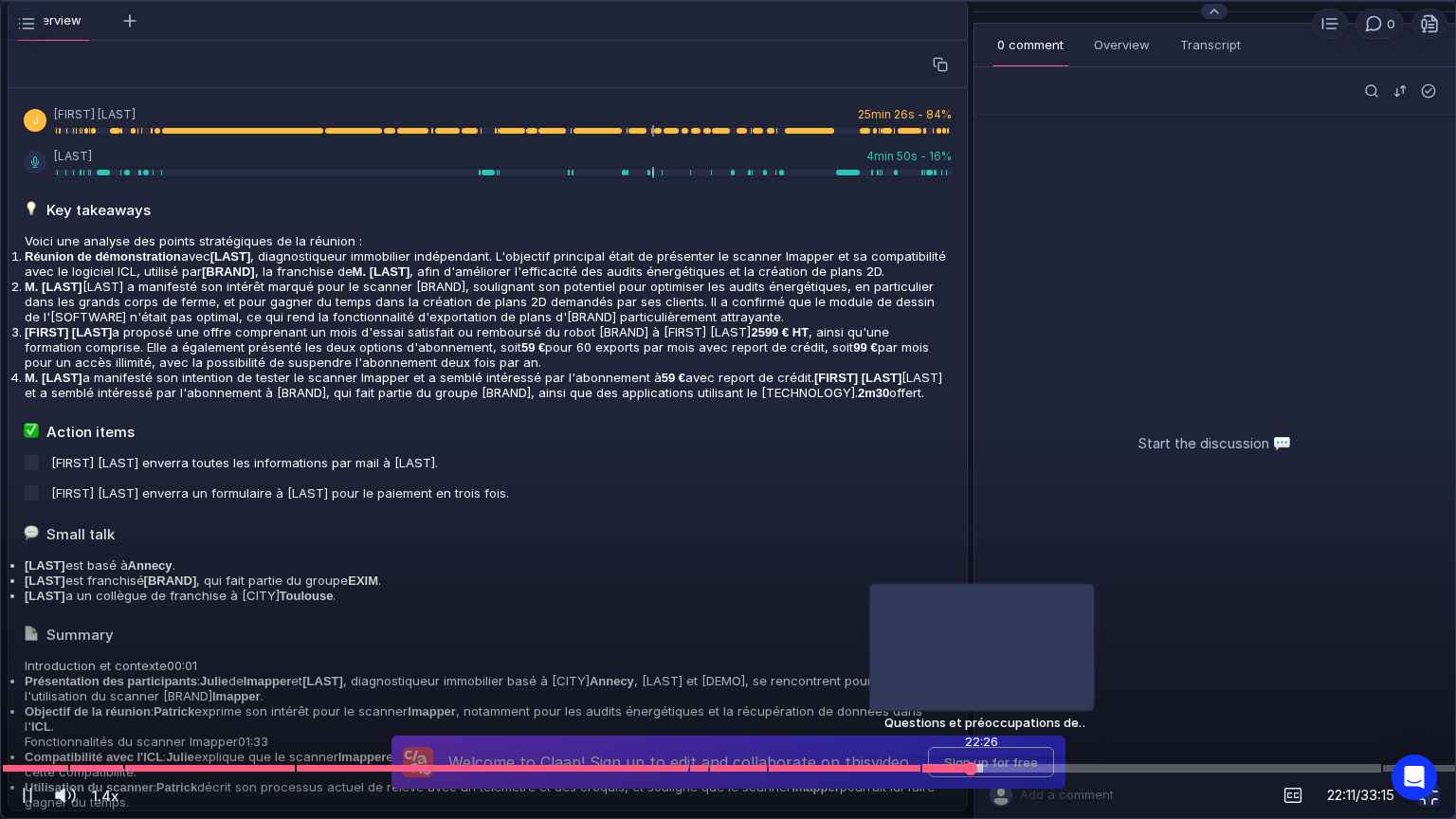 click at bounding box center (1152, 769) 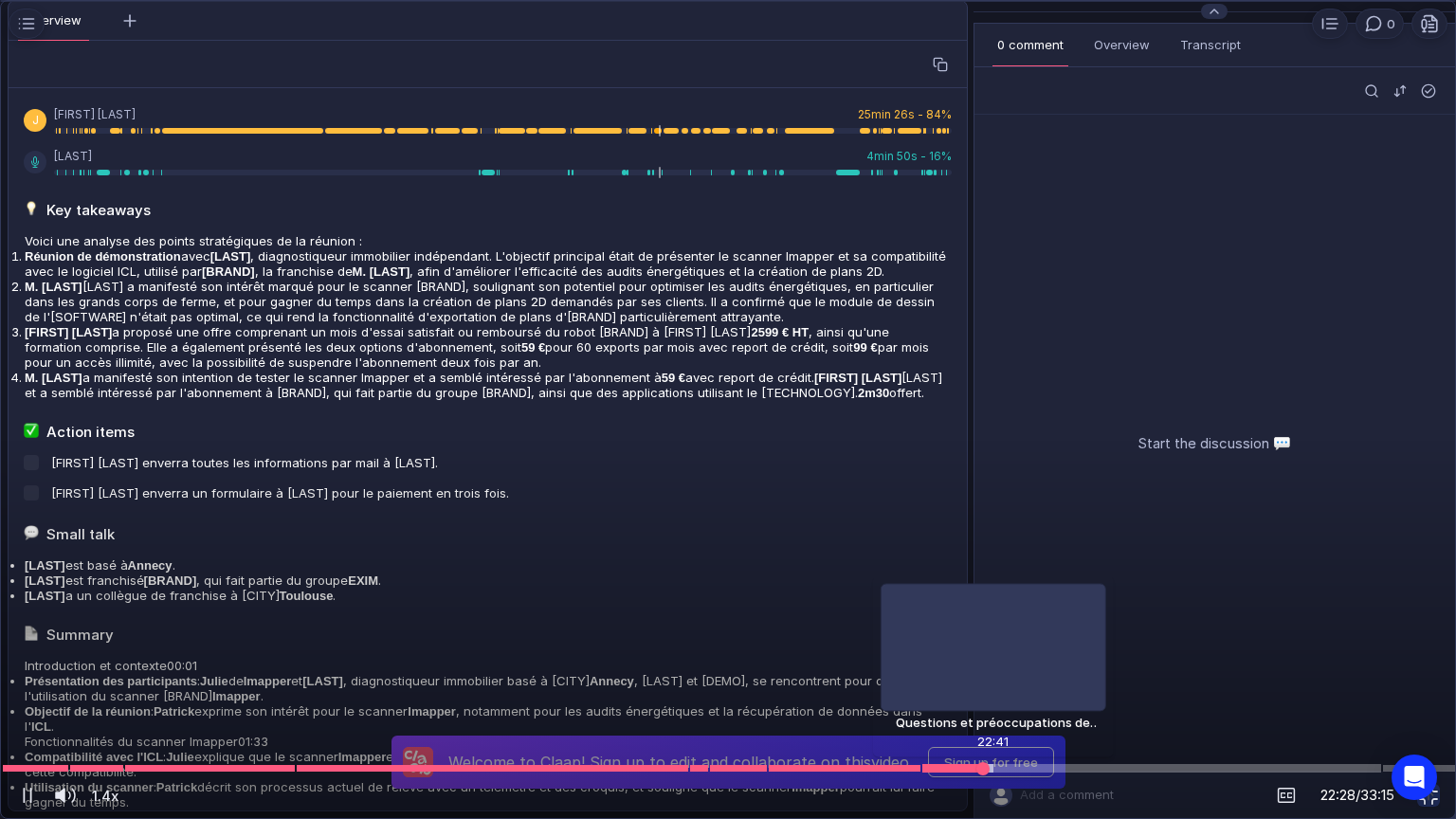 click at bounding box center (728, 768) 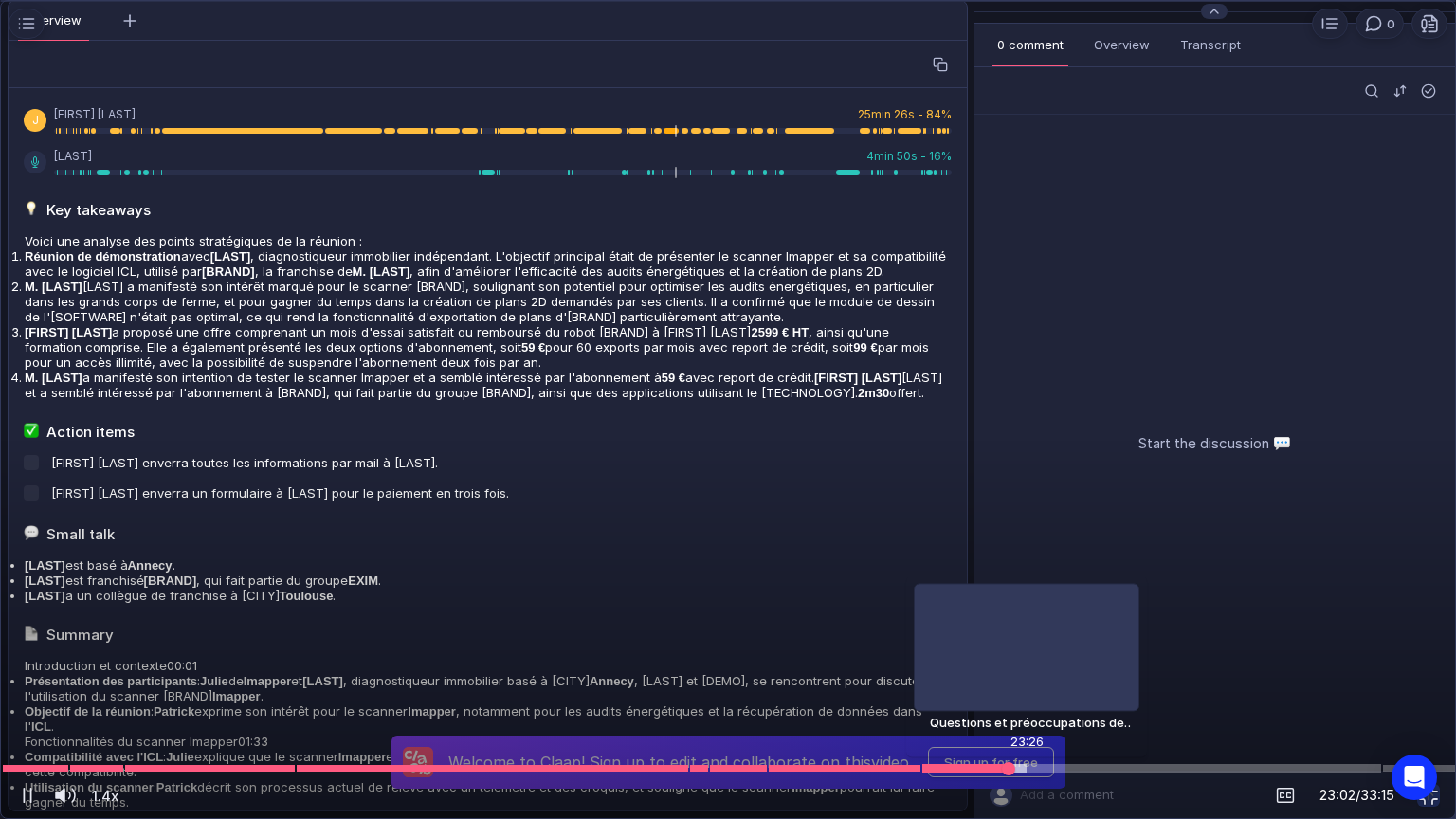 click at bounding box center [1152, 769] 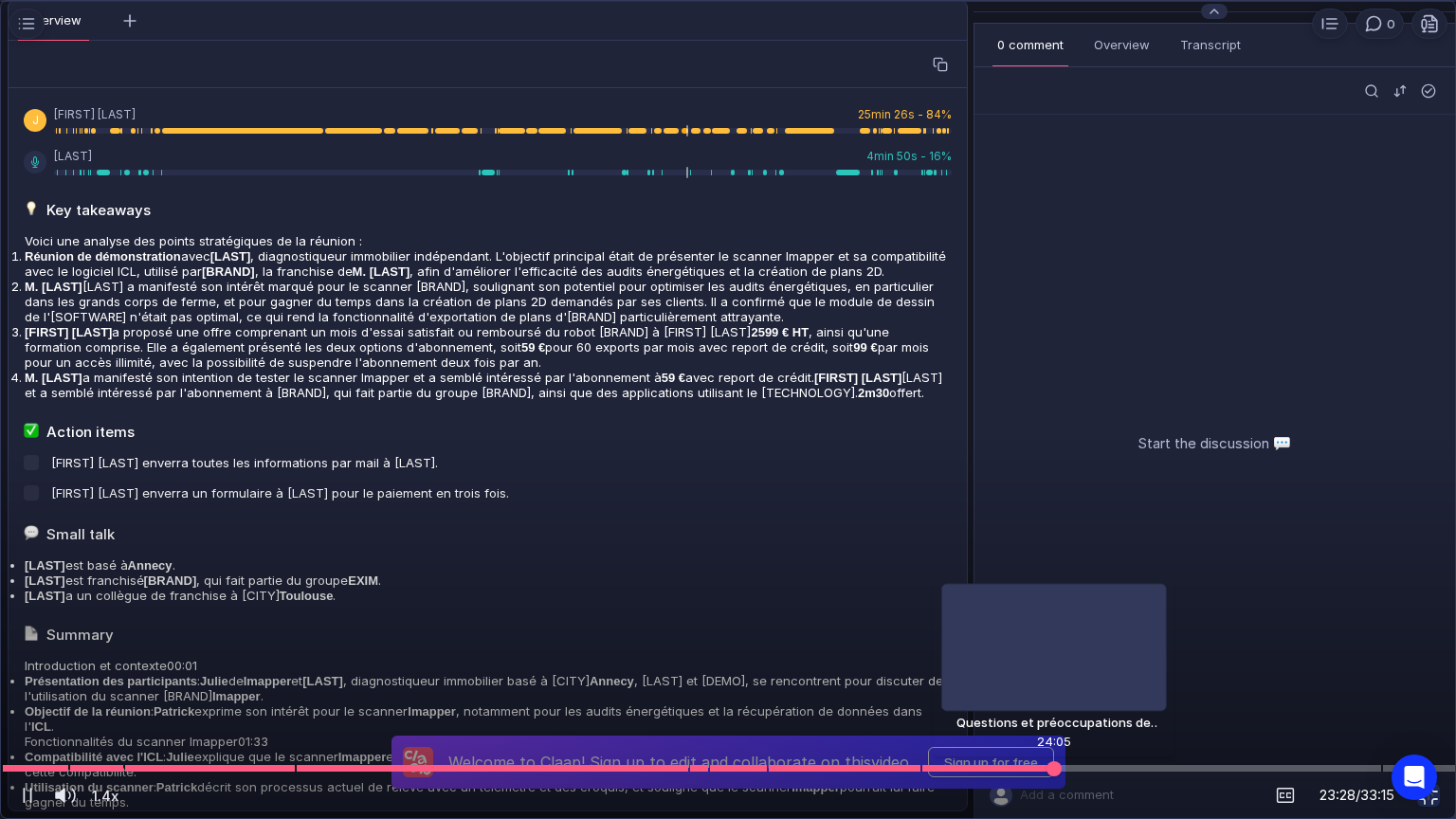 click at bounding box center [728, 768] 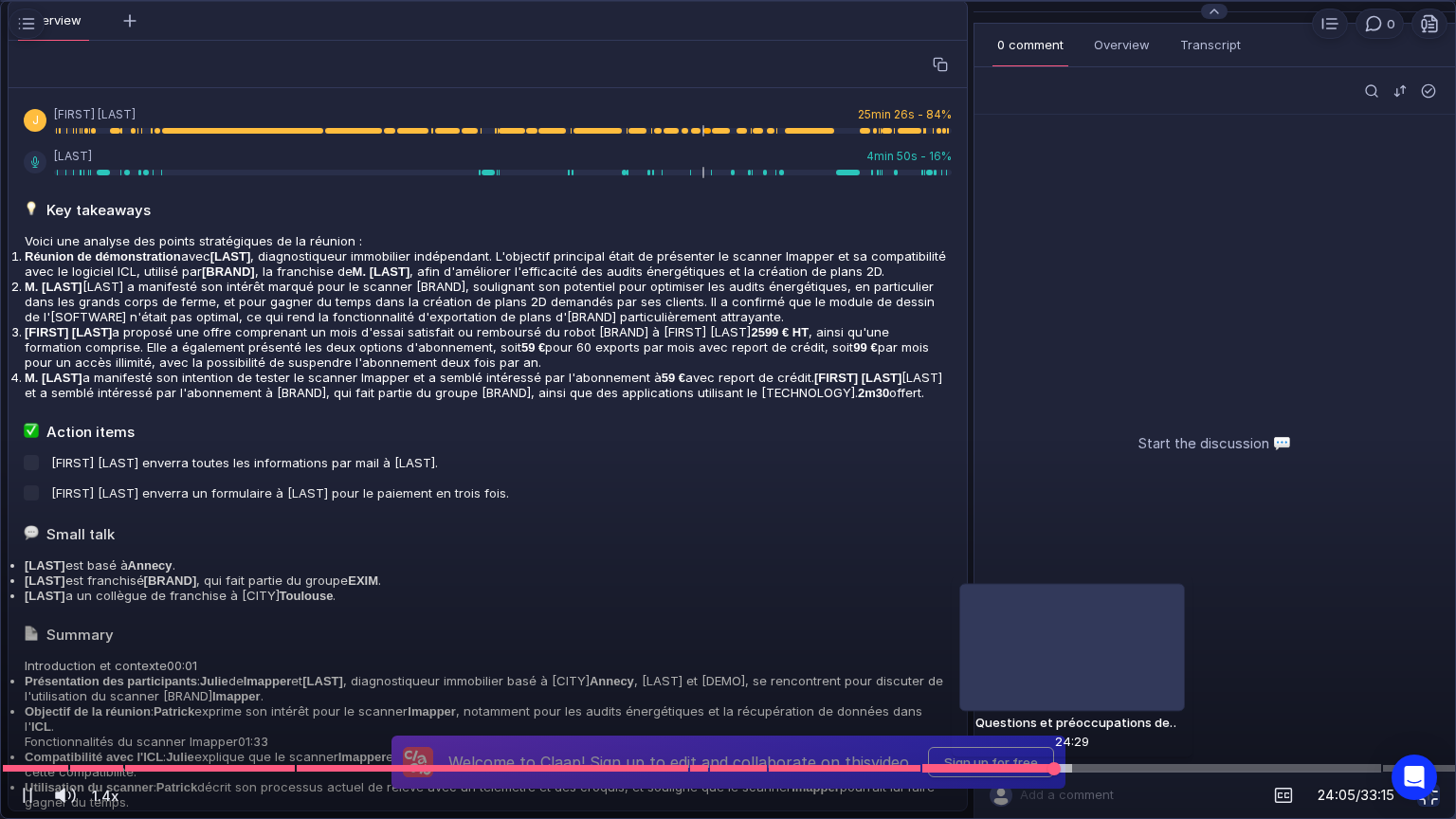 click at bounding box center (728, 768) 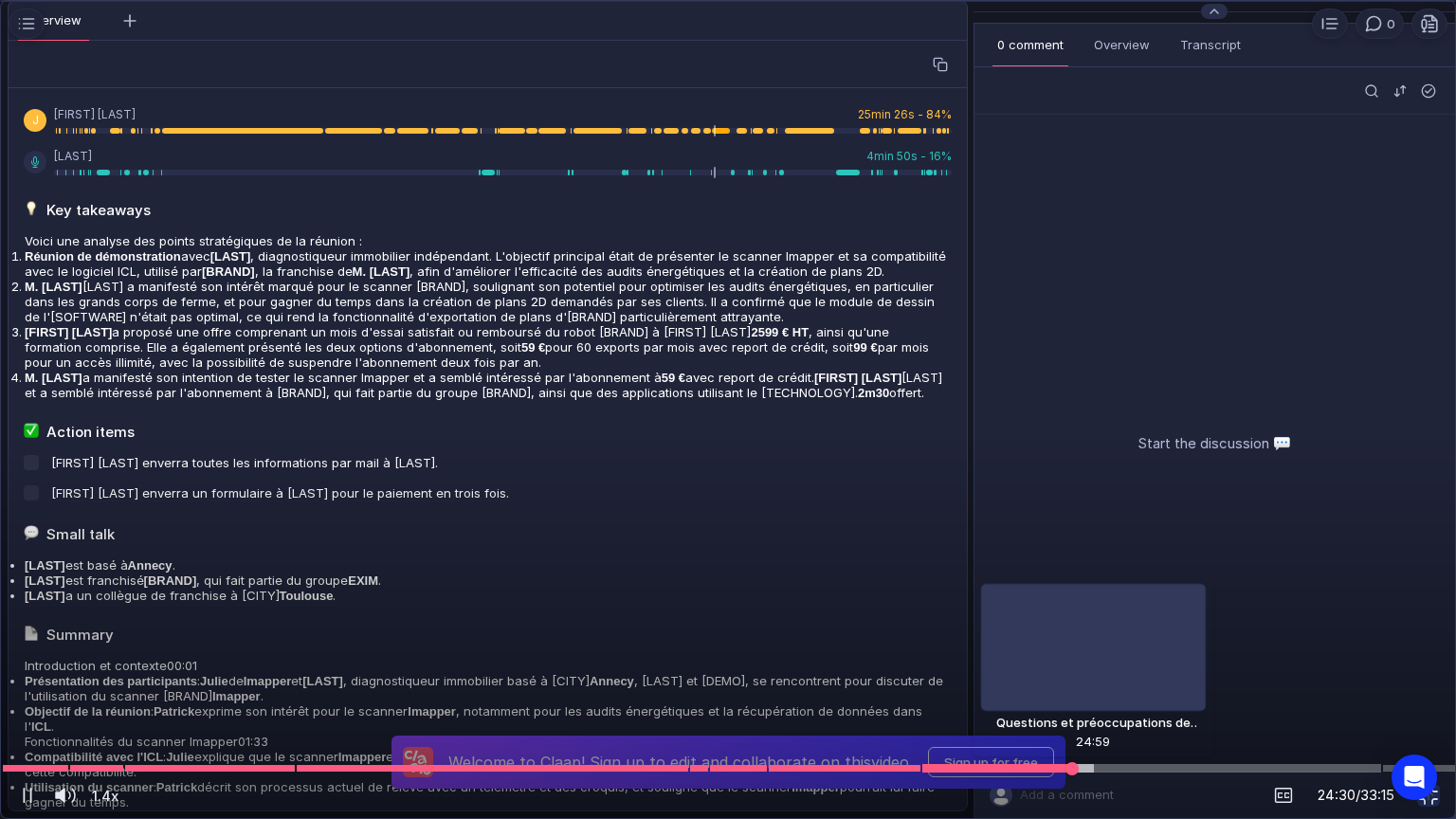 click at bounding box center (728, 768) 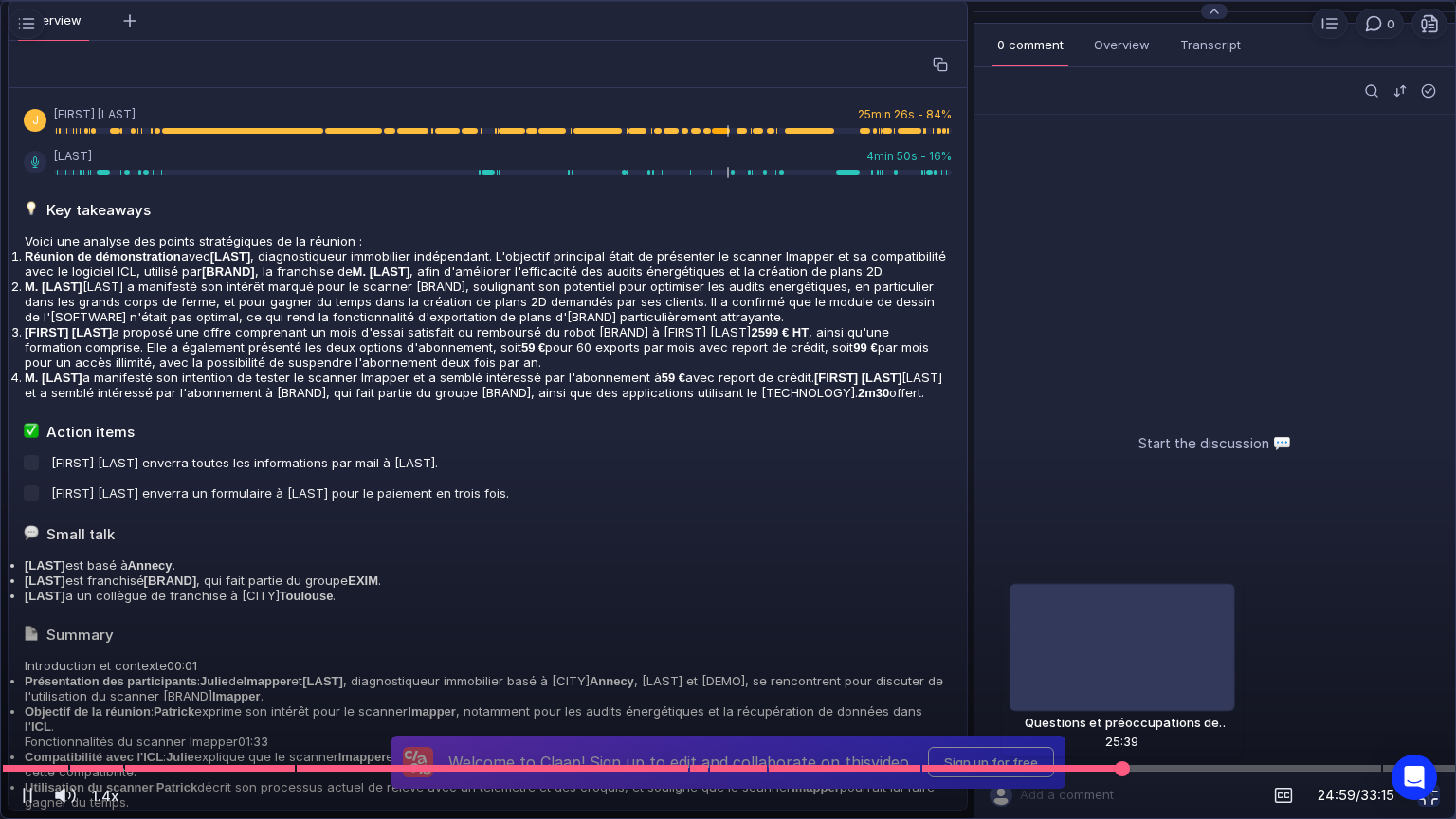 click at bounding box center (728, 768) 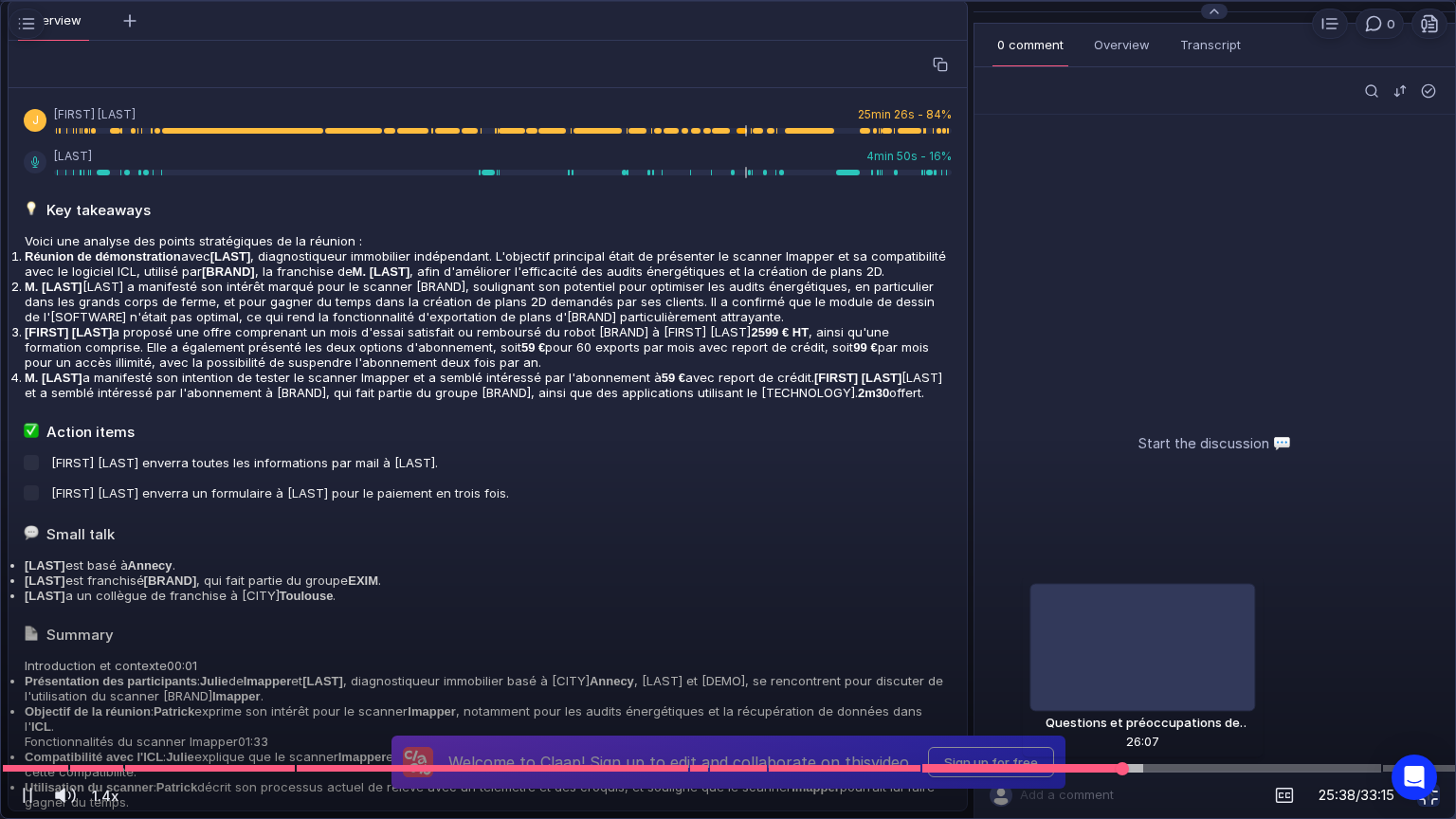 click at bounding box center (728, 768) 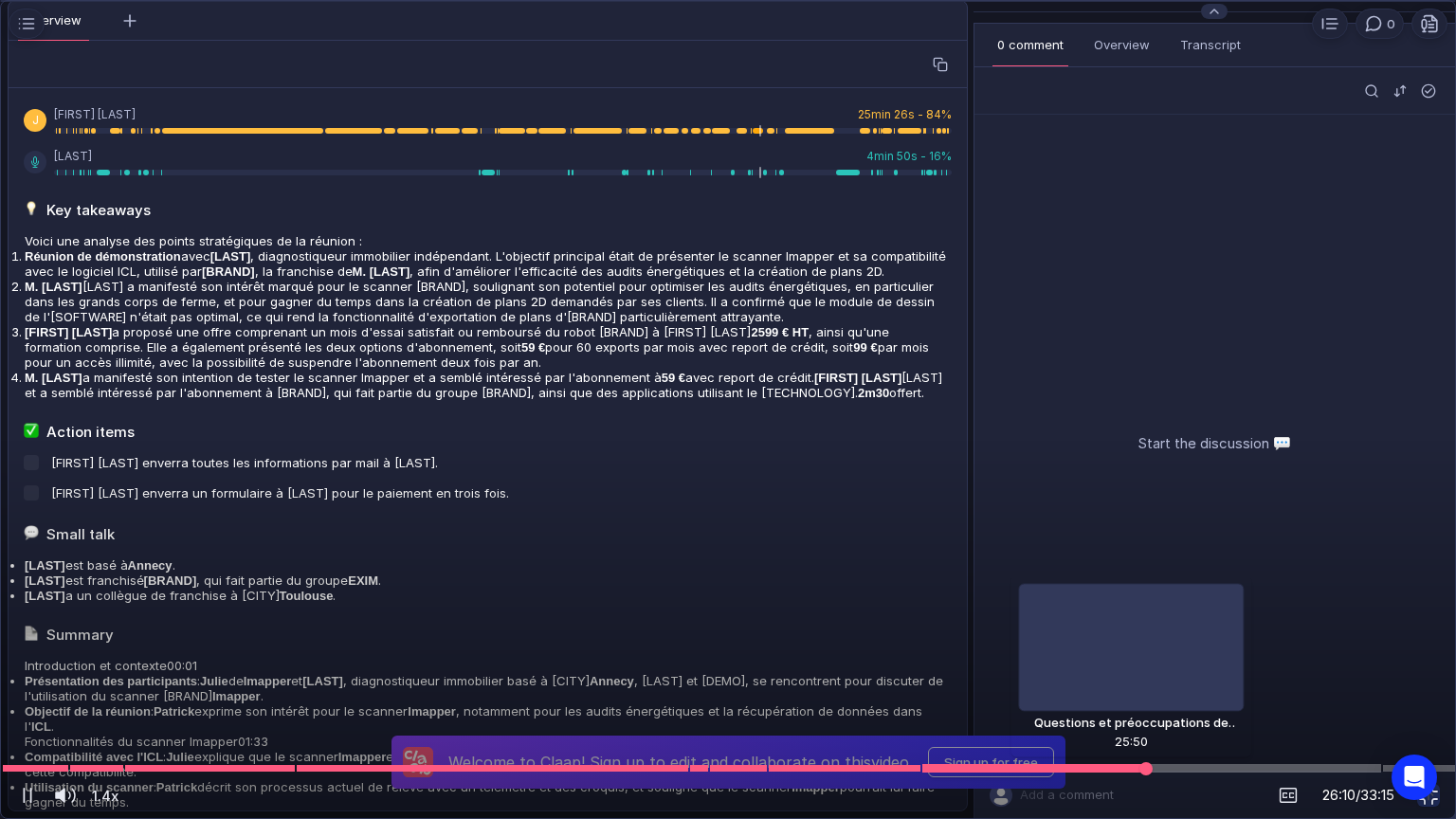 click at bounding box center (728, 768) 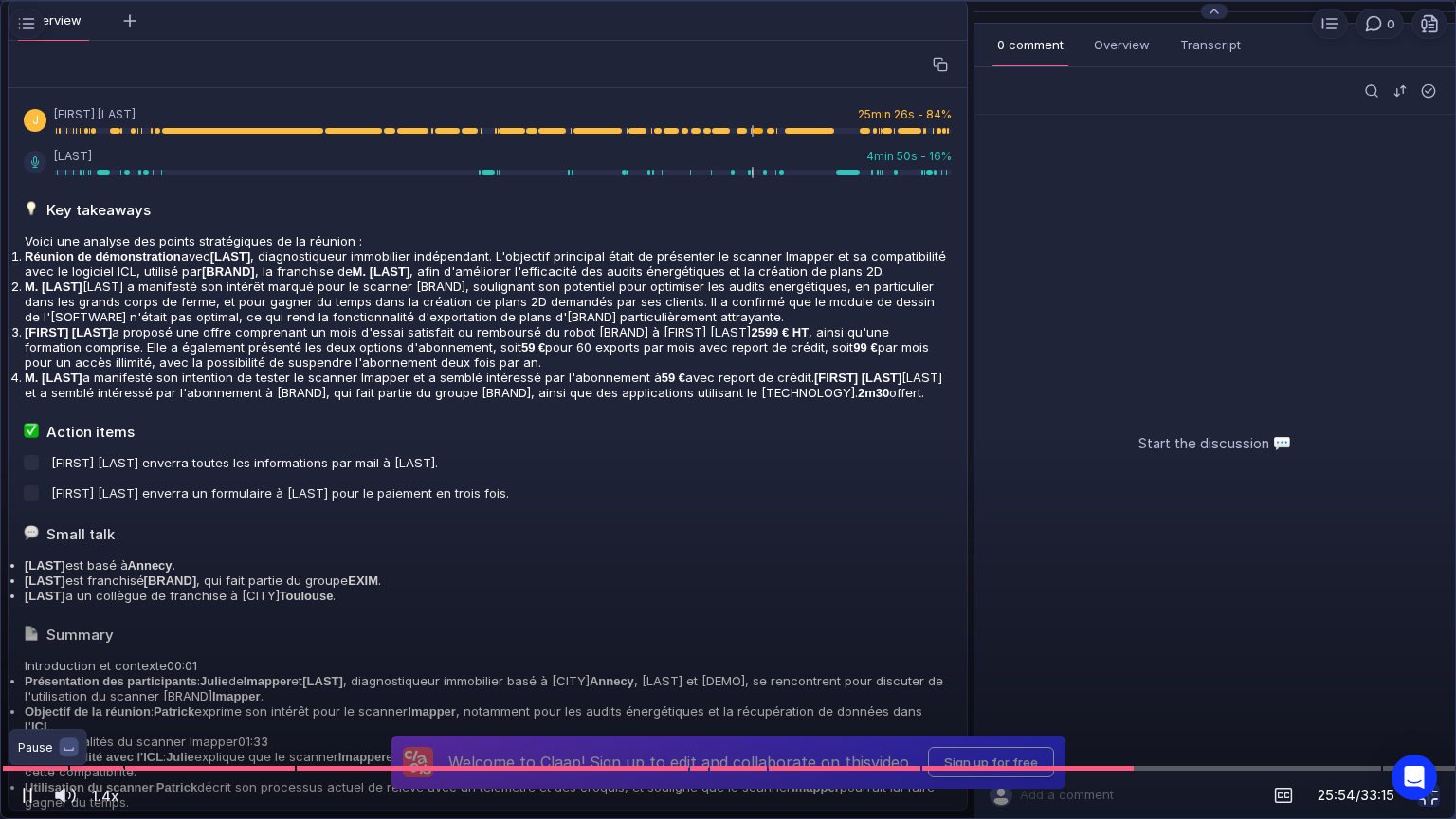 click at bounding box center (27, 795) 